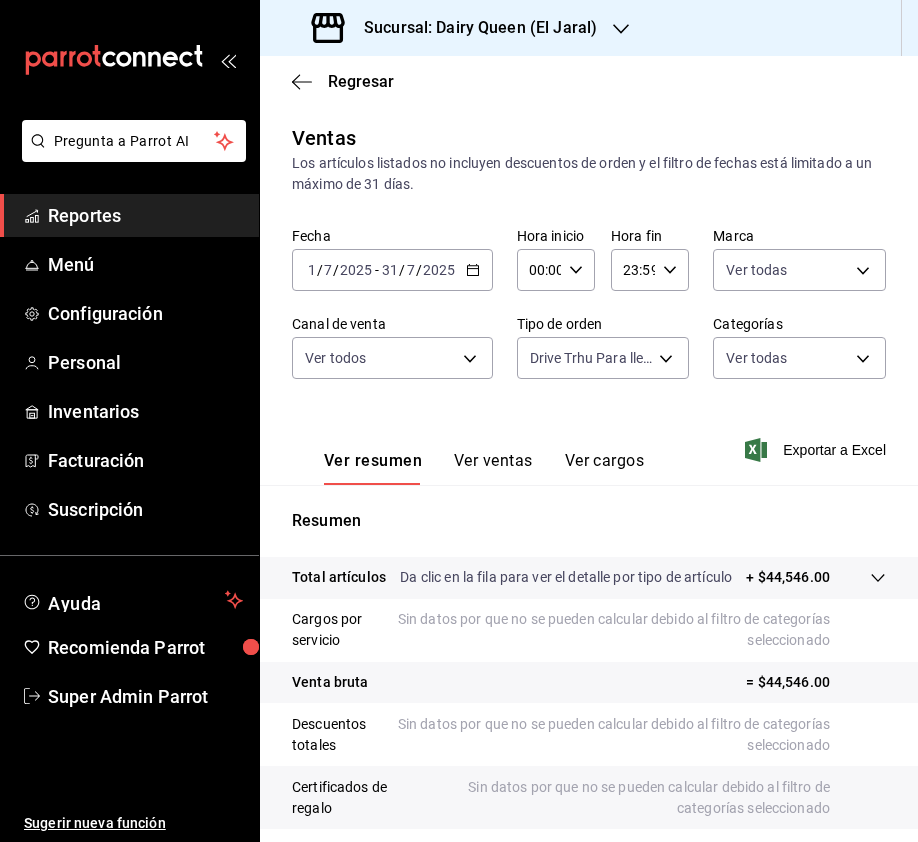 scroll, scrollTop: 0, scrollLeft: 0, axis: both 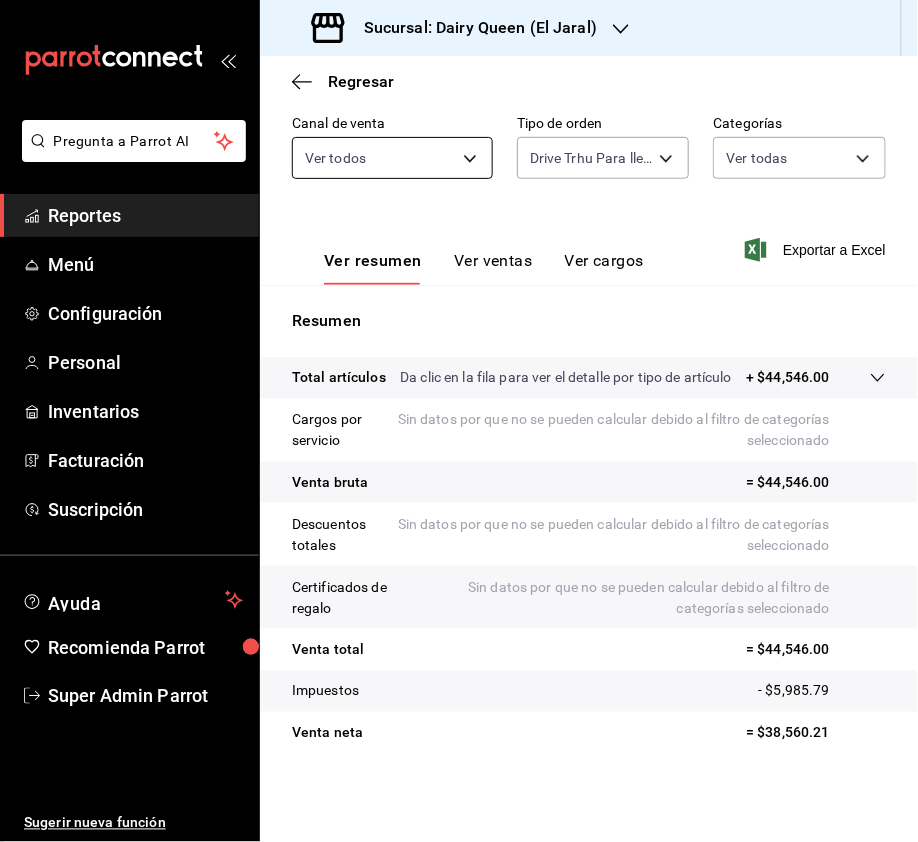click on "Pregunta a Parrot AI Reportes   Menú   Configuración   Personal   Inventarios   Facturación   Suscripción   Ayuda Recomienda Parrot   Super Admin Parrot   Sugerir nueva función   Sucursal: Dairy Queen ([CITY]) Regresar Ventas Los artículos listados no incluyen descuentos de orden y el filtro de fechas está limitado a un máximo de 31 días. Fecha [DATE] [DATE] - [DATE] [DATE] Hora inicio 00:00 Hora inicio Hora fin 23:59 Hora fin Marca Ver todas [UUID] Canal de venta Ver todos PARROT,UBER_EATS,RAPPI,DIDI_FOOD,ONLINE Tipo de orden Drive Trhu Para llevar [UUID] Categorías Ver todas Ver resumen Ver ventas Ver cargos Exportar a Excel Resumen Total artículos Da clic en la fila para ver el detalle por tipo de artículo + $44,546.00 Cargos por servicio  Sin datos por que no se pueden calcular debido al filtro de categorías seleccionado Venta bruta = $44,546.00 Descuentos totales Certificados de regalo Venta total = $44,546.00" at bounding box center (459, 421) 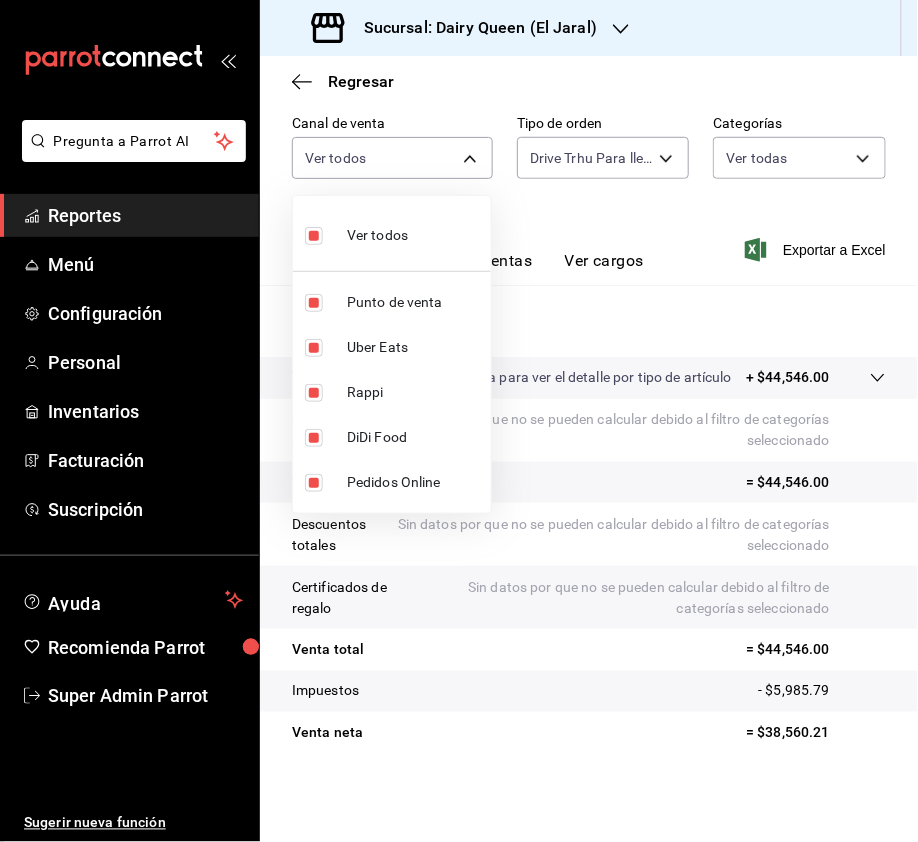 click at bounding box center [459, 421] 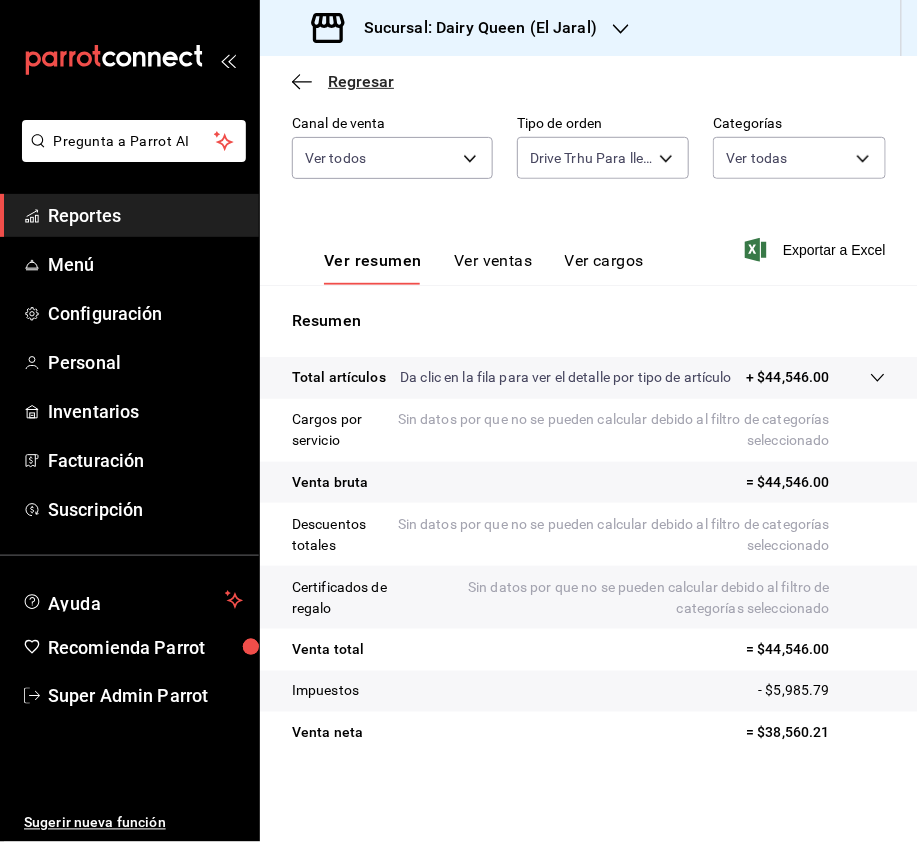 click 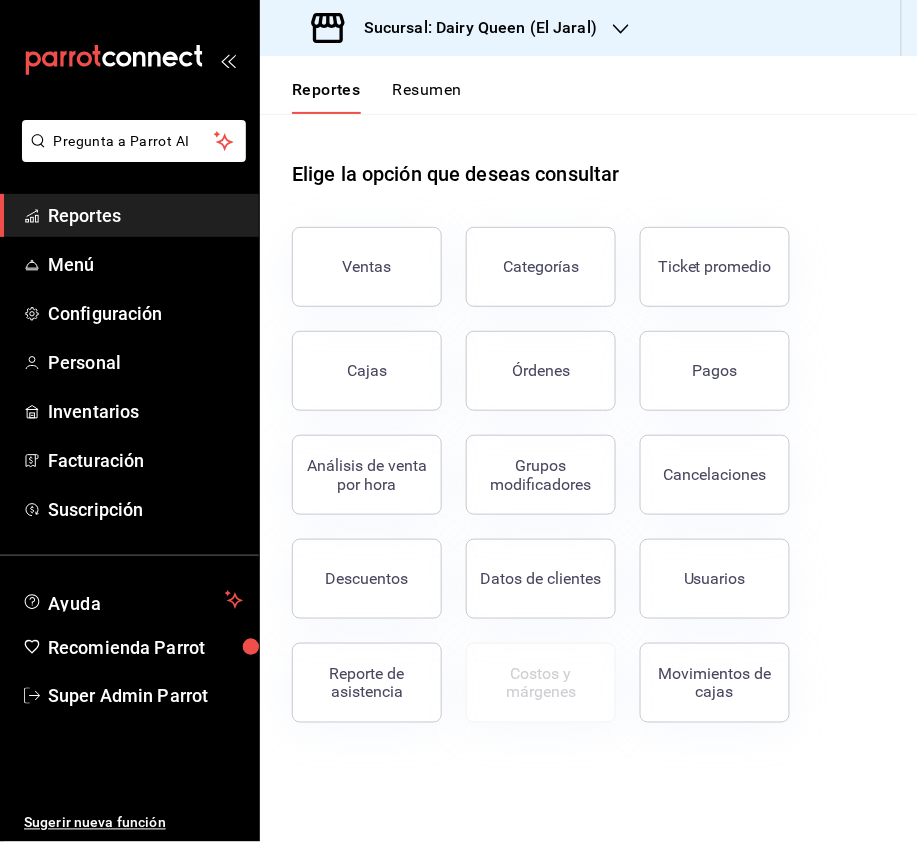 click on "Órdenes" at bounding box center [541, 371] 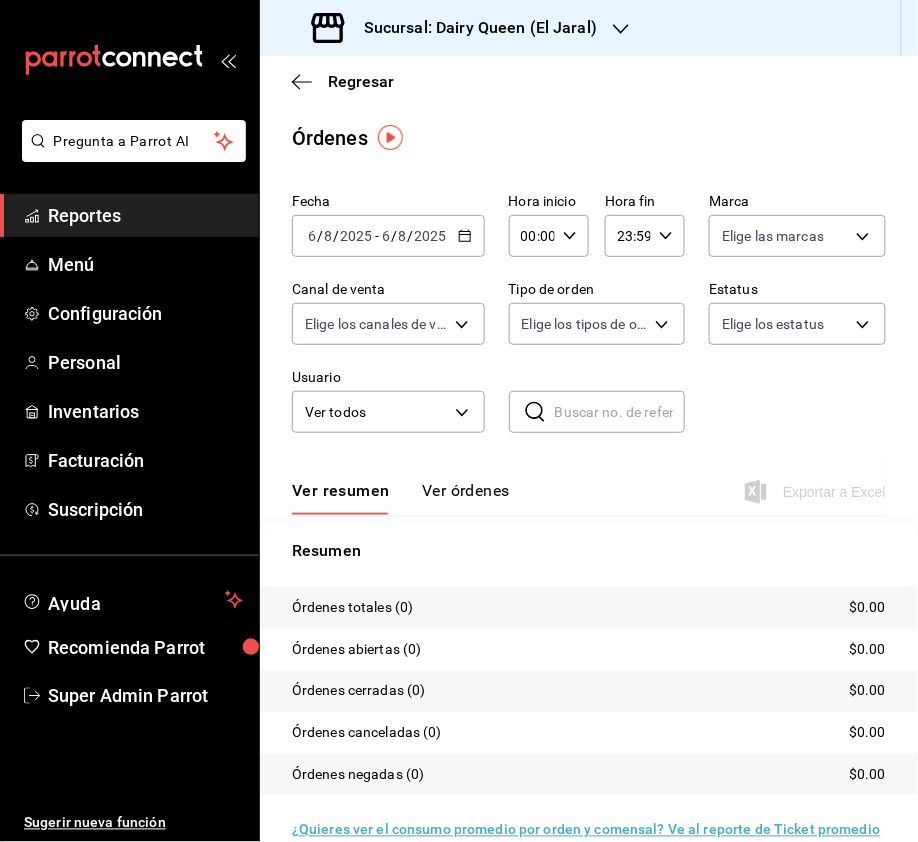click on "2025-08-06 6 / 8 / 2025 - 2025-08-06 6 / 8 / 2025" at bounding box center [388, 236] 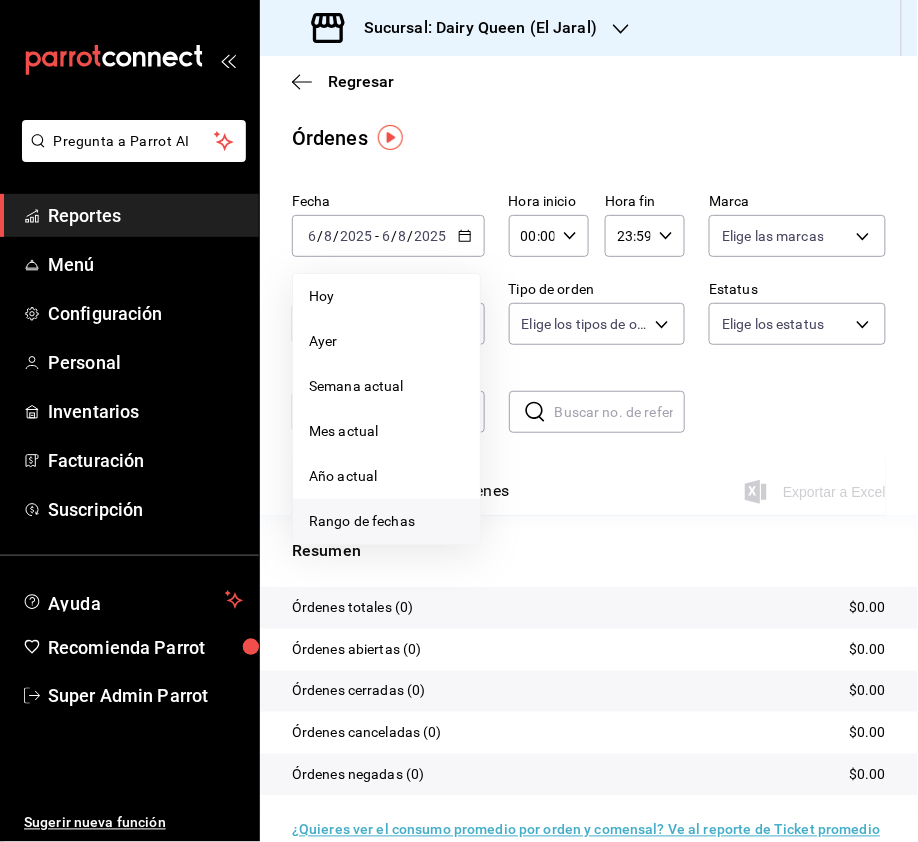 click on "Rango de fechas" at bounding box center [386, 521] 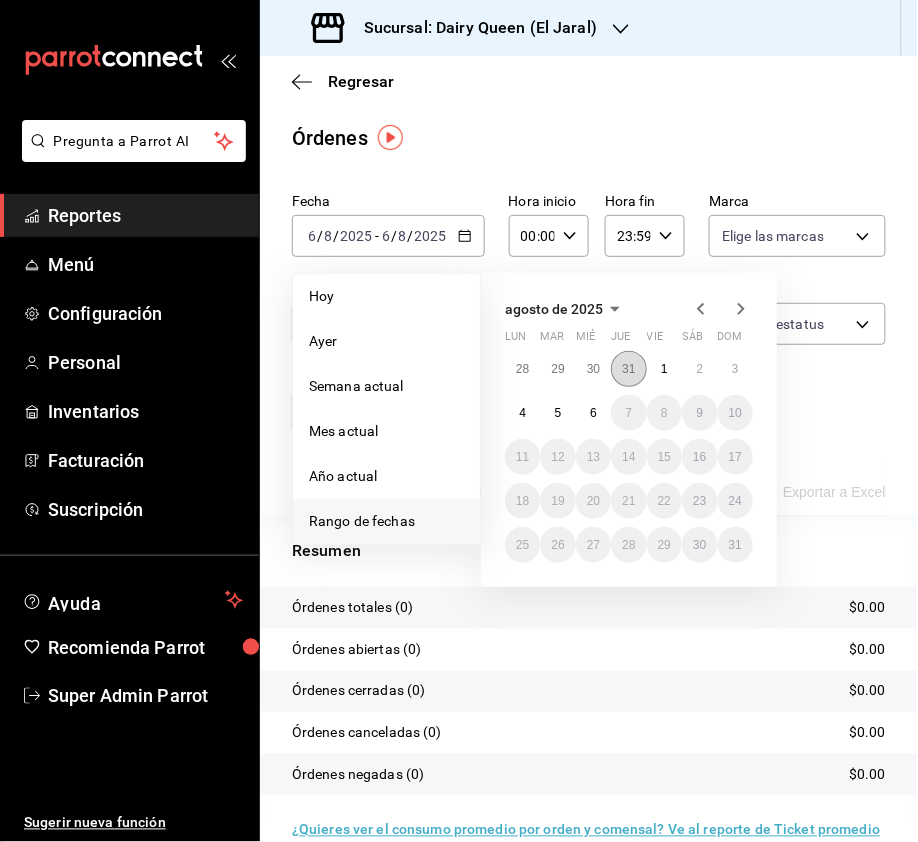 click on "31" at bounding box center (628, 369) 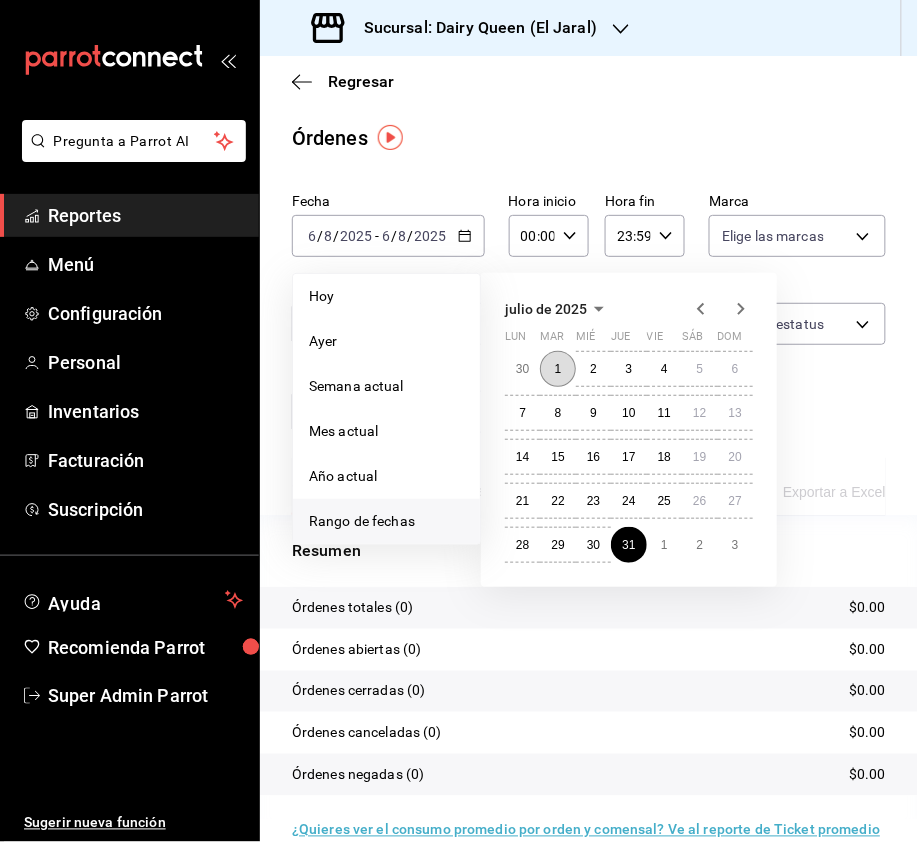 click on "1" at bounding box center (557, 369) 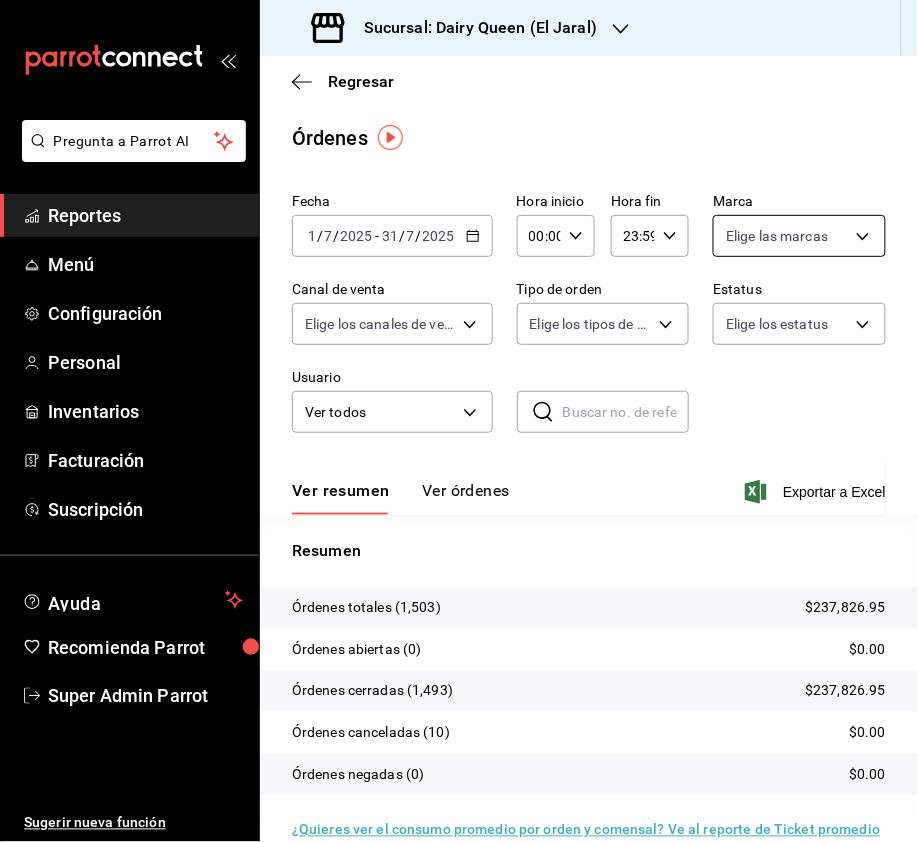 click on "Pregunta a Parrot AI Reportes   Menú   Configuración   Personal   Inventarios   Facturación   Suscripción   Ayuda Recomienda Parrot   Super Admin Parrot   Sugerir nueva función   Sucursal: Dairy Queen ([CITY]) Regresar Órdenes Fecha [DATE] [DATE] - [DATE] [DATE] Hora inicio 00:00 Hora inicio Hora fin 23:59 Hora fin Marca Elige las marcas Canal de venta Elige los canales de venta Tipo de orden Elige los tipos de orden Estatus Elige los estatus Usuario Ver todos ALL ​ ​ Ver resumen Ver órdenes Exportar a Excel Resumen Órdenes totales (1,503) $237,826.95 Órdenes abiertas (0) $0.00 Órdenes cerradas (1,493) $237,826.95 Órdenes canceladas (10) $0.00 Órdenes negadas (0) $0.00 ¿Quieres ver el consumo promedio por orden y comensal? Ve al reporte de Ticket promedio GANA 1 MES GRATIS EN TU SUSCRIPCIÓN AQUÍ Ver video tutorial Ir a video Ver video tutorial Ir a video Pregunta a Parrot AI Reportes   Menú   Configuración   Personal   Inventarios   Facturación   Suscripción" at bounding box center [459, 421] 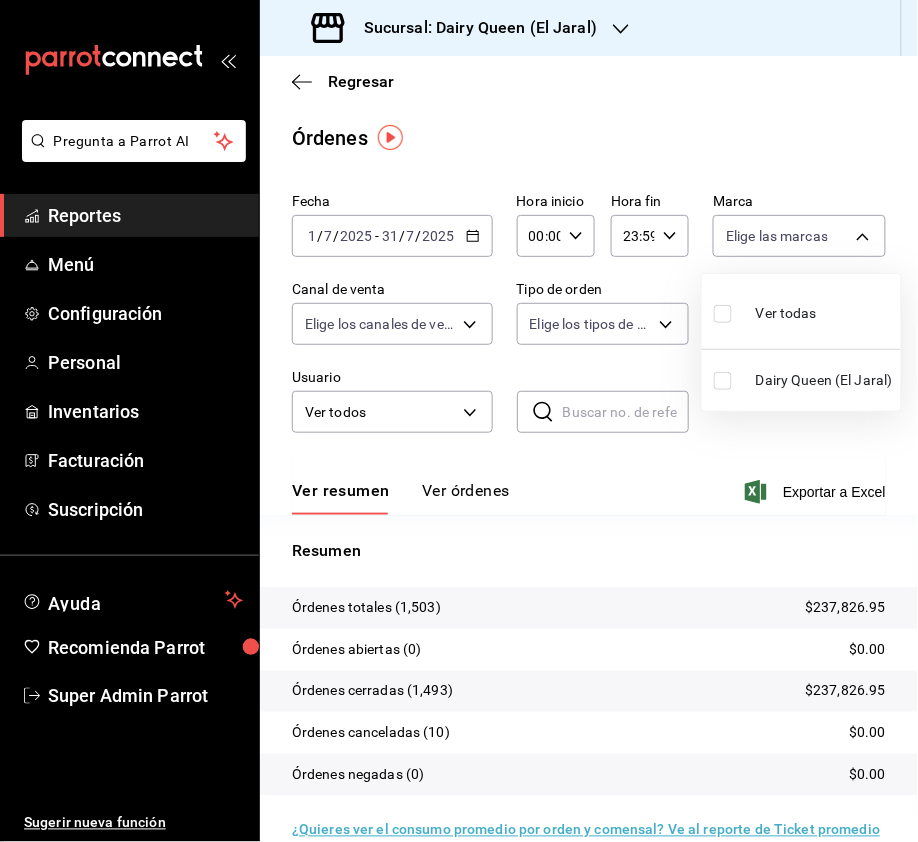 drag, startPoint x: 721, startPoint y: 318, endPoint x: 705, endPoint y: 334, distance: 22.627417 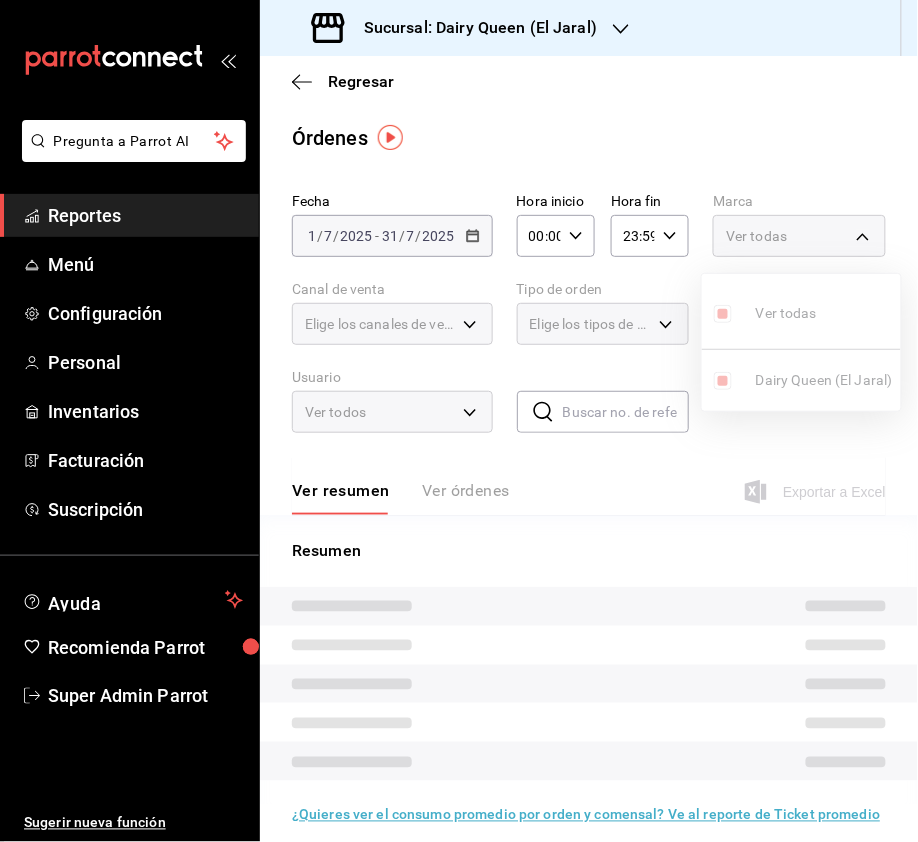 click at bounding box center (459, 421) 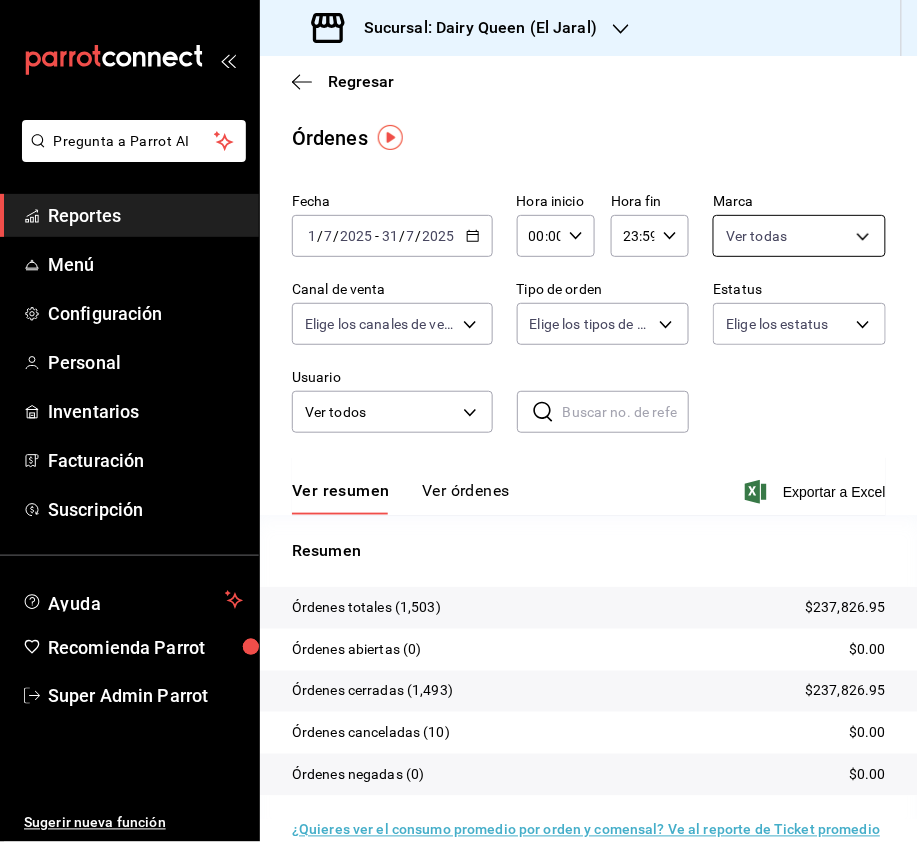 click on "Pregunta a Parrot AI Reportes   Menú   Configuración   Personal   Inventarios   Facturación   Suscripción   Ayuda Recomienda Parrot   Super Admin Parrot   Sugerir nueva función   Sucursal: Dairy Queen ([CITY]) Regresar Órdenes Fecha [DATE] [DATE] - [DATE] [DATE] Hora inicio 00:00 Hora inicio Hora fin 23:59 Hora fin Marca Ver todas [UUID] Canal de venta Elige los canales de venta Tipo de orden Elige los tipos de orden Estatus Elige los estatus Usuario Ver todos ALL ​ ​ Ver resumen Ver órdenes Exportar a Excel Resumen Órdenes totales (1,503) $237,826.95 Órdenes abiertas (0) $0.00 Órdenes cerradas (1,493) $237,826.95 Órdenes canceladas (10) $0.00 Órdenes negadas (0) $0.00 ¿Quieres ver el consumo promedio por orden y comensal? Ve al reporte de Ticket promedio GANA 1 MES GRATIS EN TU SUSCRIPCIÓN AQUÍ Ver video tutorial Ir a video Ver video tutorial Ir a video Pregunta a Parrot AI Reportes   Menú   Configuración   Personal   Inventarios" at bounding box center [459, 421] 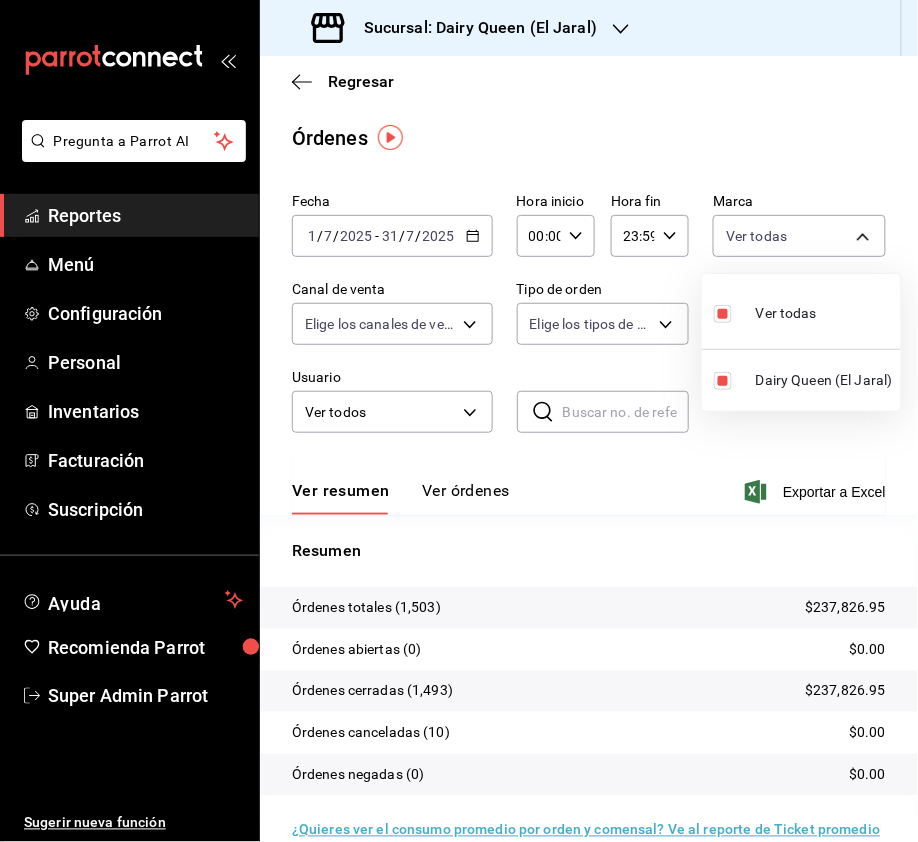 click at bounding box center (459, 421) 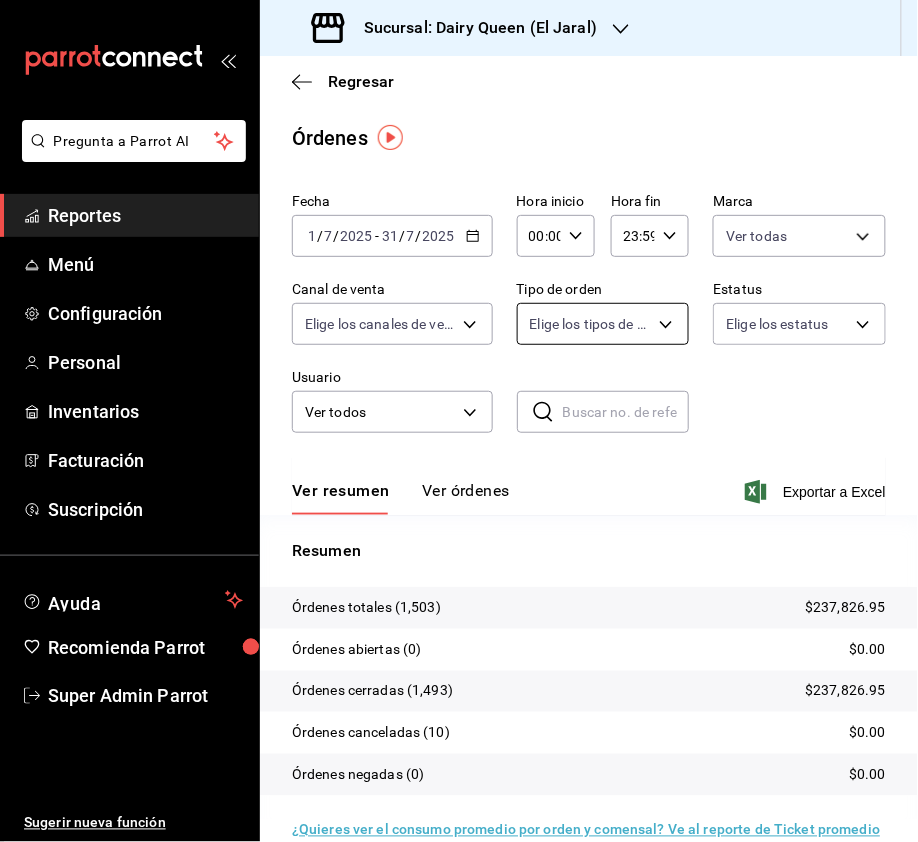 click on "Pregunta a Parrot AI Reportes   Menú   Configuración   Personal   Inventarios   Facturación   Suscripción   Ayuda Recomienda Parrot   Super Admin Parrot   Sugerir nueva función   Sucursal: Dairy Queen ([CITY]) Regresar Órdenes Fecha [DATE] [DATE] - [DATE] [DATE] Hora inicio 00:00 Hora inicio Hora fin 23:59 Hora fin Marca Ver todas [UUID] Canal de venta Elige los canales de venta Tipo de orden Elige los tipos de orden Estatus Elige los estatus Usuario Ver todos ALL ​ ​ Ver resumen Ver órdenes Exportar a Excel Resumen Órdenes totales (1,503) $237,826.95 Órdenes abiertas (0) $0.00 Órdenes cerradas (1,493) $237,826.95 Órdenes canceladas (10) $0.00 Órdenes negadas (0) $0.00 ¿Quieres ver el consumo promedio por orden y comensal? Ve al reporte de Ticket promedio GANA 1 MES GRATIS EN TU SUSCRIPCIÓN AQUÍ Ver video tutorial Ir a video Ver video tutorial Ir a video Pregunta a Parrot AI Reportes   Menú   Configuración   Personal   Inventarios" at bounding box center [459, 421] 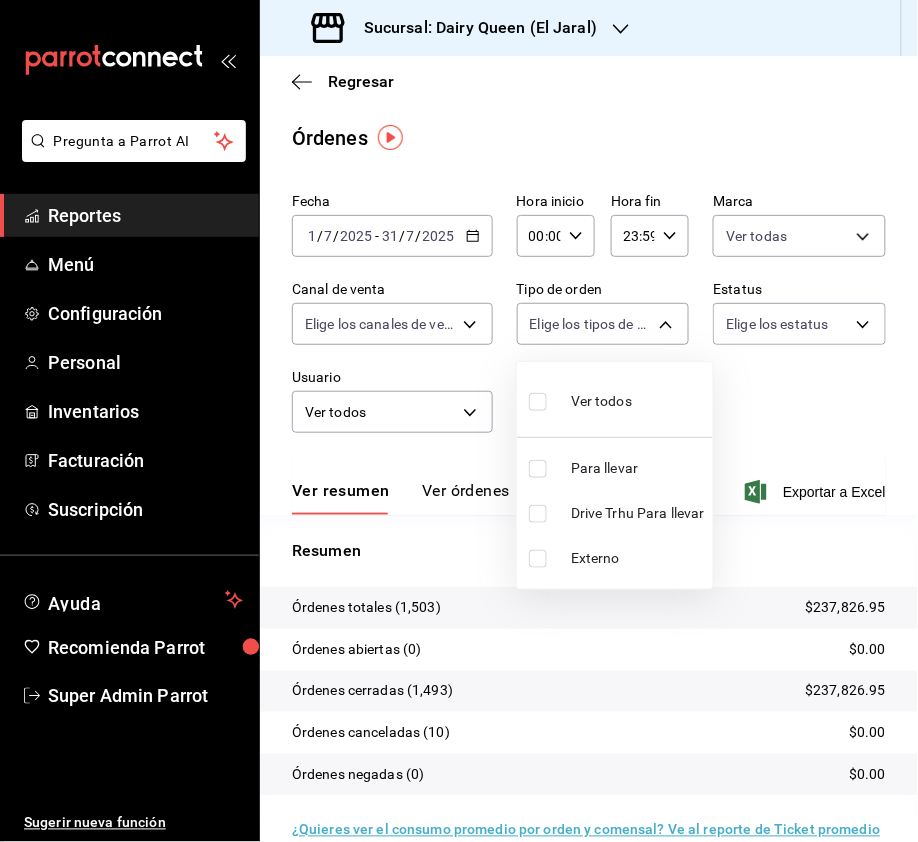 click at bounding box center [538, 514] 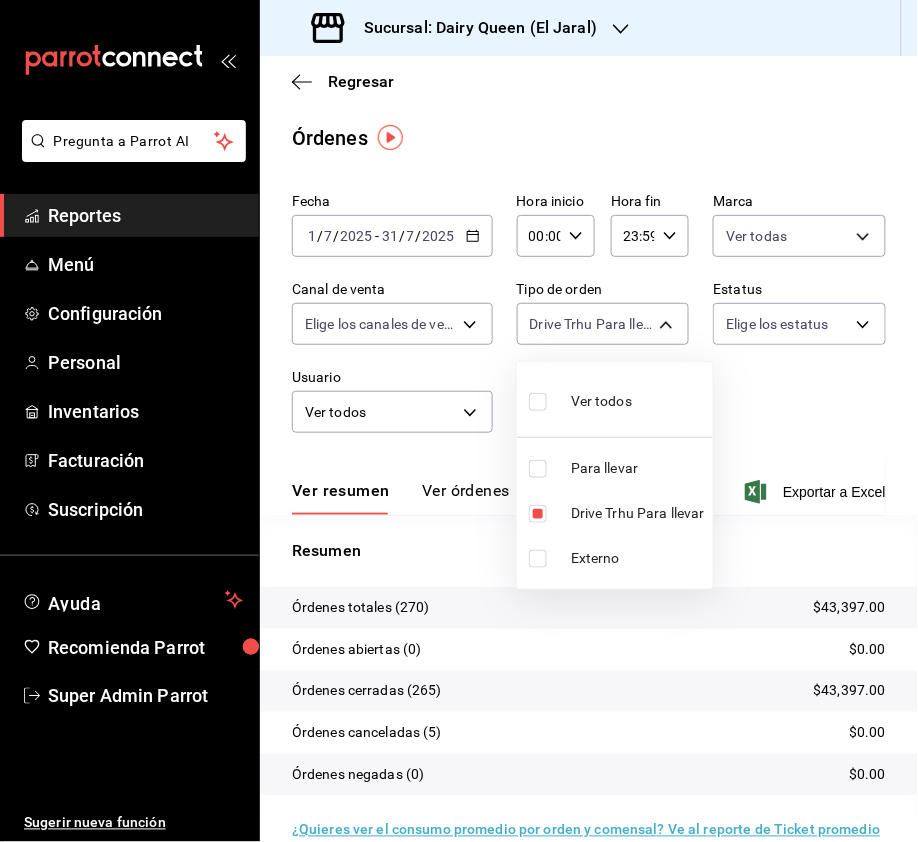 click at bounding box center (459, 421) 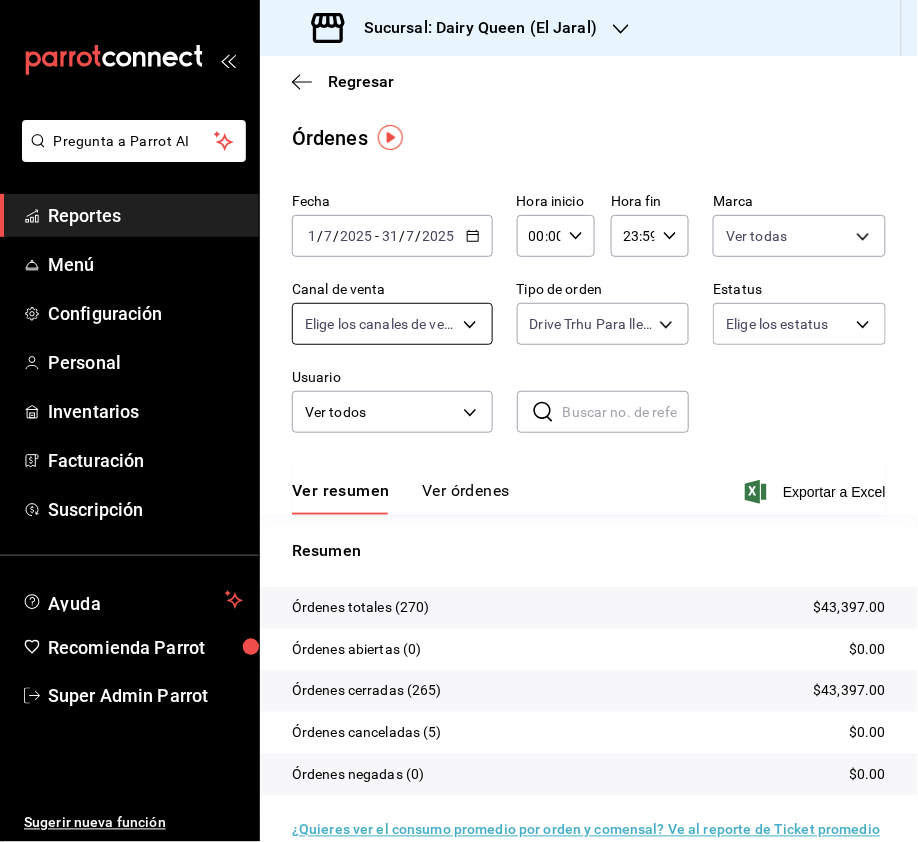 click on "Pregunta a Parrot AI Reportes   Menú   Configuración   Personal   Inventarios   Facturación   Suscripción   Ayuda Recomienda Parrot   Super Admin Parrot   Sugerir nueva función   Sucursal: Dairy Queen ([CITY]) Regresar Órdenes Fecha [DATE] [DATE] - [DATE] [DATE] Hora inicio 00:00 Hora inicio Hora fin 23:59 Hora fin Marca Ver todas [UUID] Canal de venta Elige los canales de venta Tipo de orden Drive Trhu Para llevar [UUID] Estatus Elige los estatus Usuario Ver todos ALL ​ ​ Ver resumen Ver órdenes Exportar a Excel Resumen Órdenes totales (270) $43,397.00 Órdenes abiertas (0) $0.00 Órdenes cerradas (265) $43,397.00 Órdenes canceladas (5) $0.00 Órdenes negadas (0) $0.00 ¿Quieres ver el consumo promedio por orden y comensal? Ve al reporte de Ticket promedio GANA 1 MES GRATIS EN TU SUSCRIPCIÓN AQUÍ Ver video tutorial Ir a video Ver video tutorial Ir a video Pregunta a Parrot AI Reportes   Menú   Configuración" at bounding box center [459, 421] 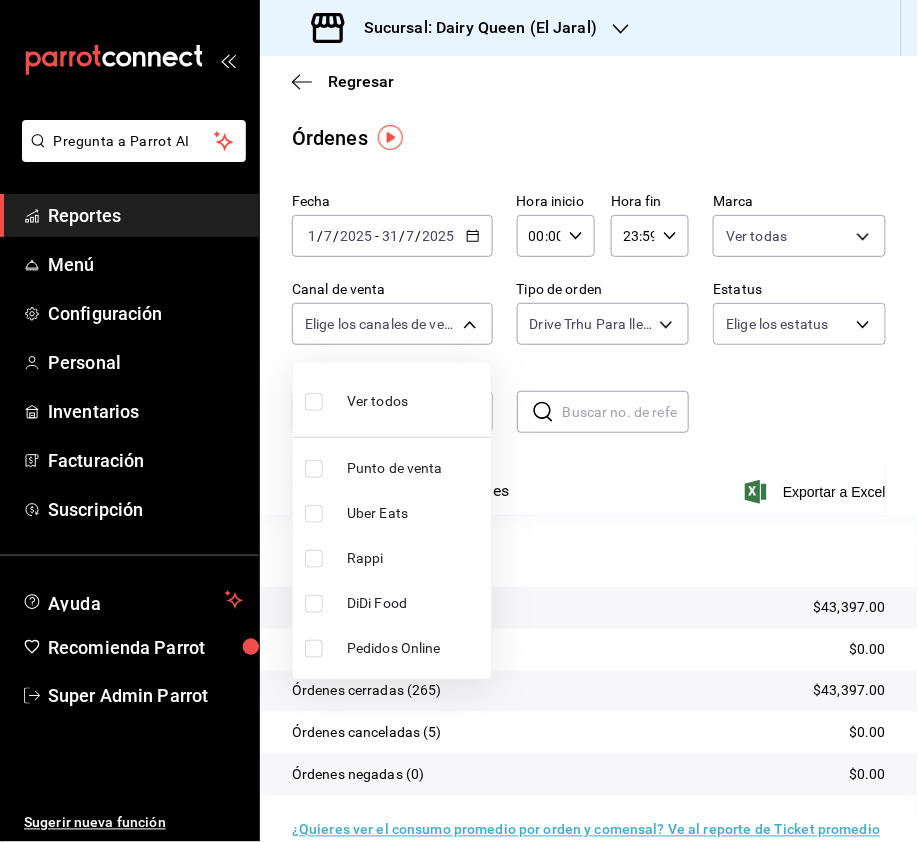 click at bounding box center (314, 402) 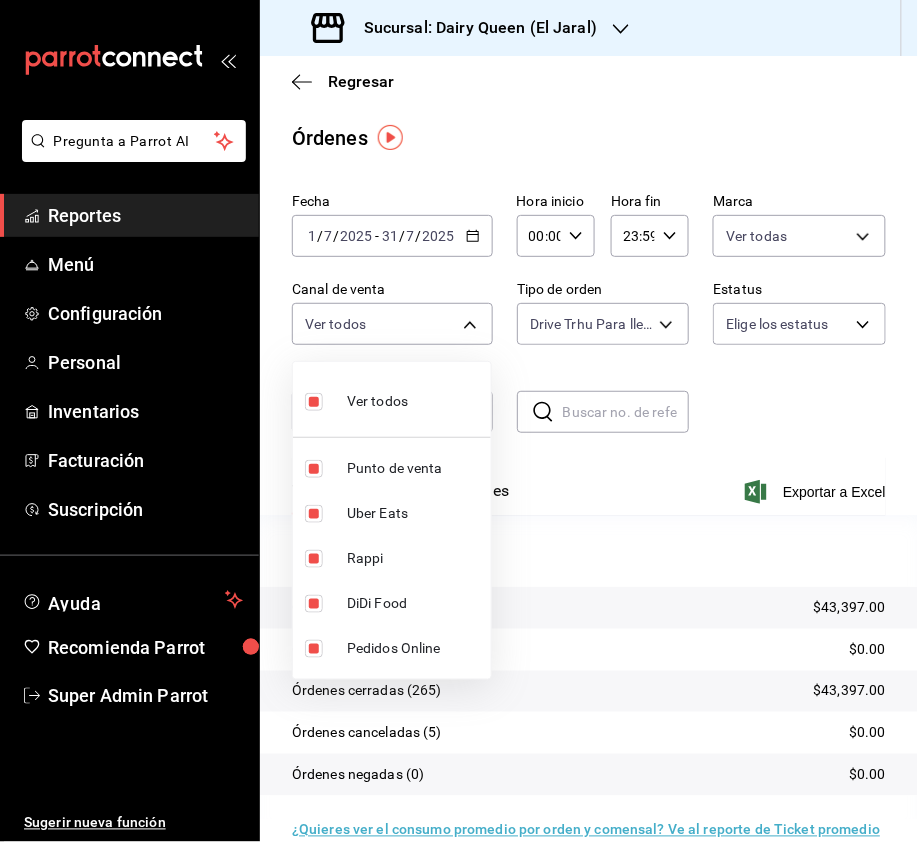click at bounding box center [459, 421] 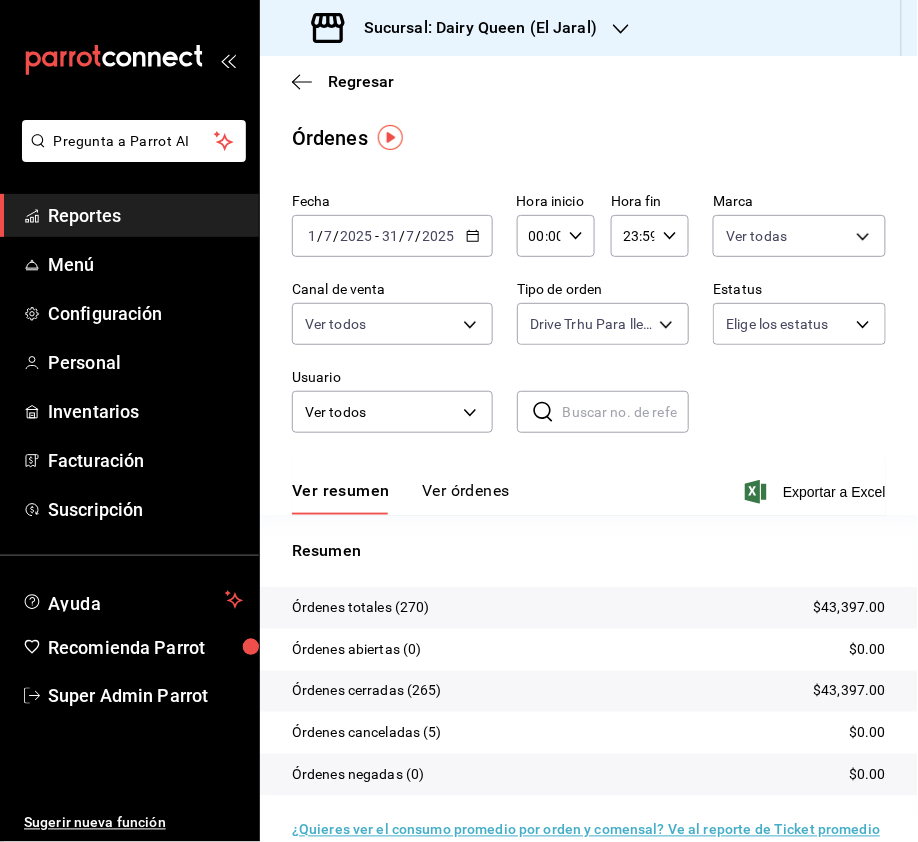 click on "Órdenes" at bounding box center [589, 138] 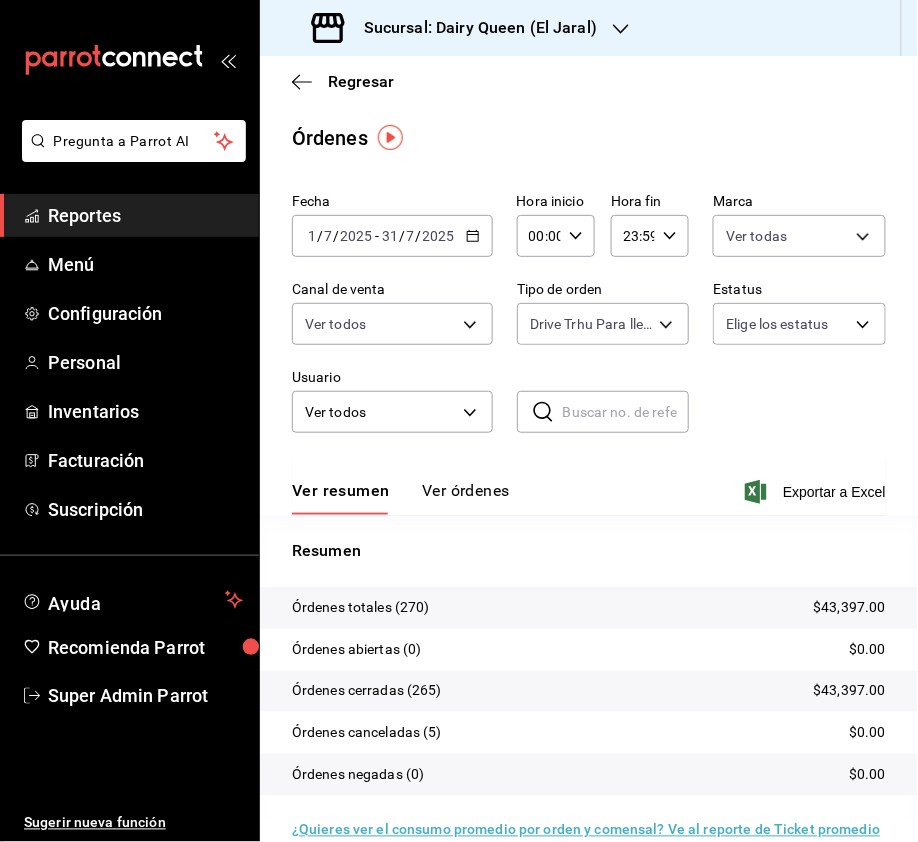 click on "Sucursal: Dairy Queen (El Jaral)" at bounding box center [472, 28] 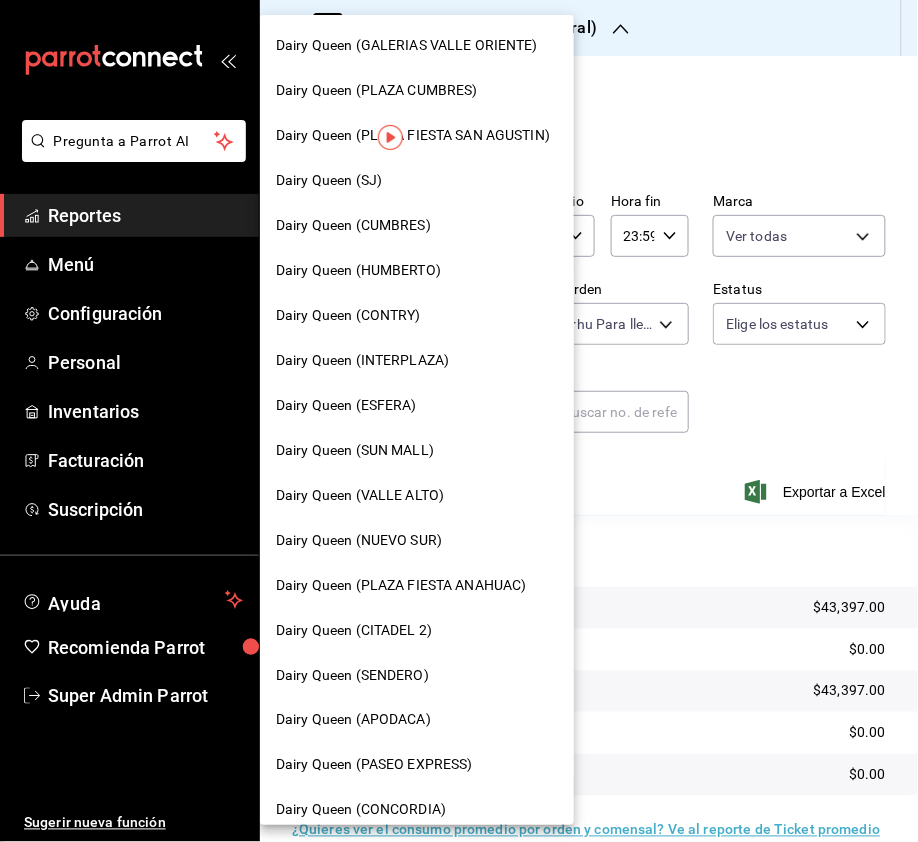 click on "Dairy Queen (PLAZA FIESTA SAN AGUSTIN)" at bounding box center [417, 135] 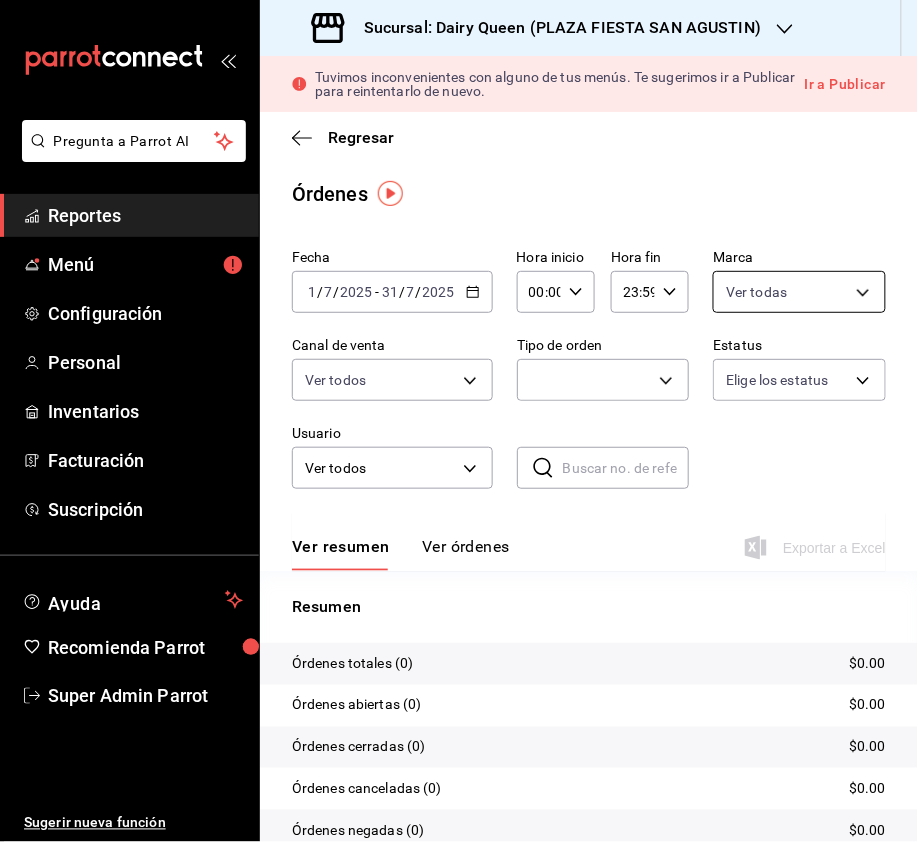 click on "Pregunta a Parrot AI Reportes   Menú   Configuración   Personal   Inventarios   Facturación   Suscripción   Ayuda Recomienda Parrot   Super Admin Parrot   Sugerir nueva función   Sucursal: Dairy Queen ([CITY]) Tuvimos inconvenientes con alguno de tus menús. Te sugerimos ir a Publicar para reintentarlo de nuevo. Ir a Publicar Regresar Órdenes Fecha [DATE] [DATE] - [DATE] [DATE] Hora inicio 00:00 Hora inicio Hora fin 23:59 Hora fin Marca Ver todas [UUID] Canal de venta Ver todos PARROT,UBER_EATS,RAPPI,DIDI_FOOD,ONLINE Tipo de orden [UUID] Estatus Elige los estatus Usuario Ver todos ALL ​ ​ Ver resumen Ver órdenes Exportar a Excel Resumen Órdenes totales (0) $0.00 Órdenes abiertas (0) $0.00 Órdenes cerradas (0) $0.00 Órdenes canceladas (0) $0.00 Órdenes negadas (0) $0.00 ¿Quieres ver el consumo promedio por orden y comensal? Ve al reporte de Ticket promedio Ver video tutorial Ir a video Reportes" at bounding box center (459, 421) 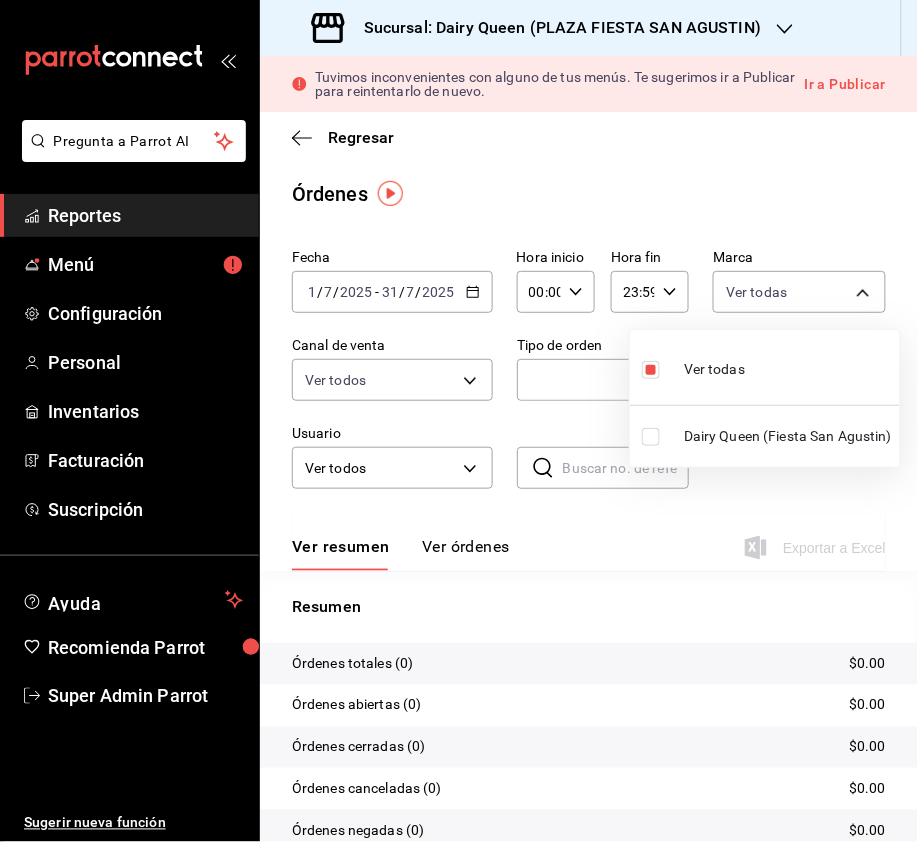 click at bounding box center (651, 437) 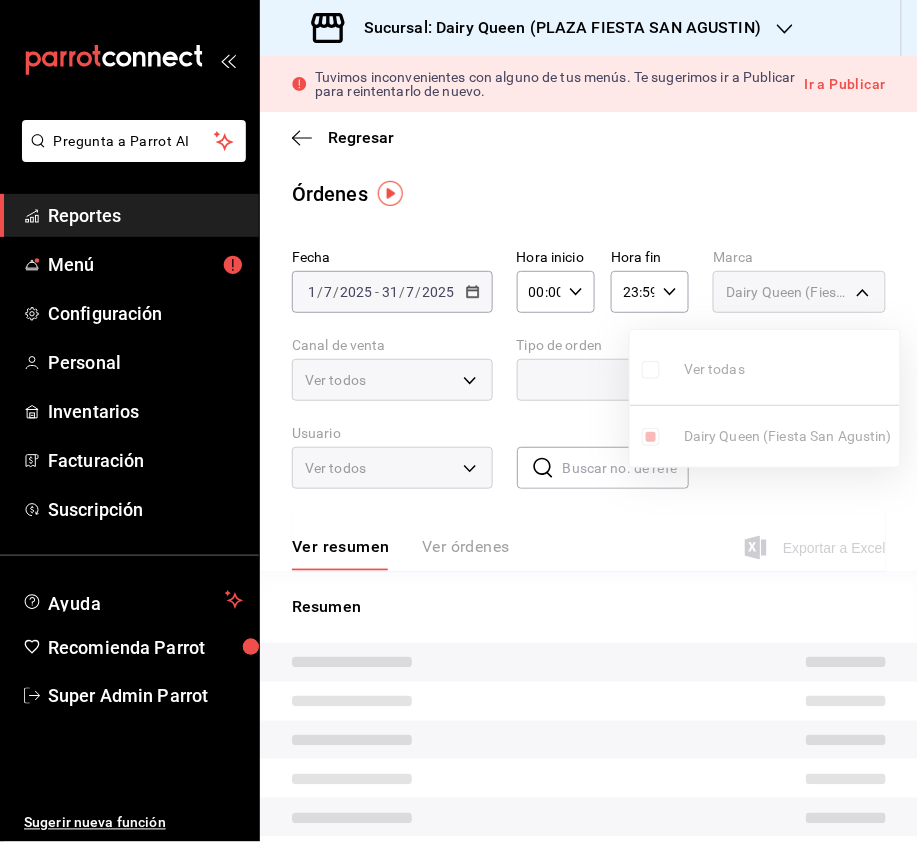 type on "[UUID],[UUID]" 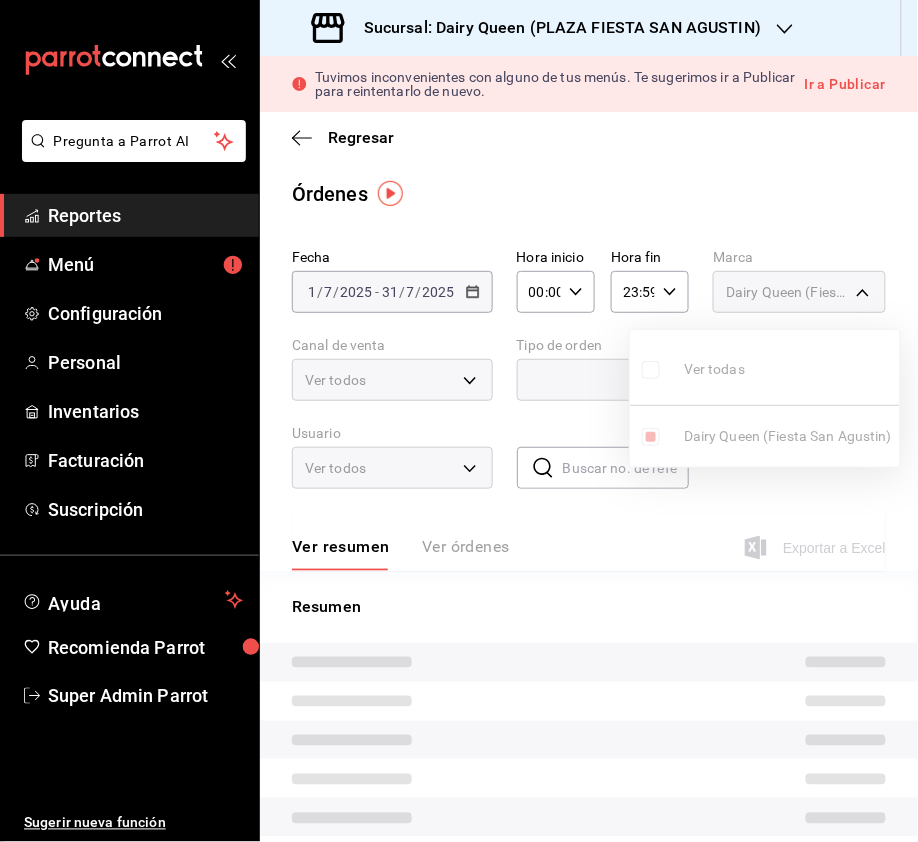 checkbox on "false" 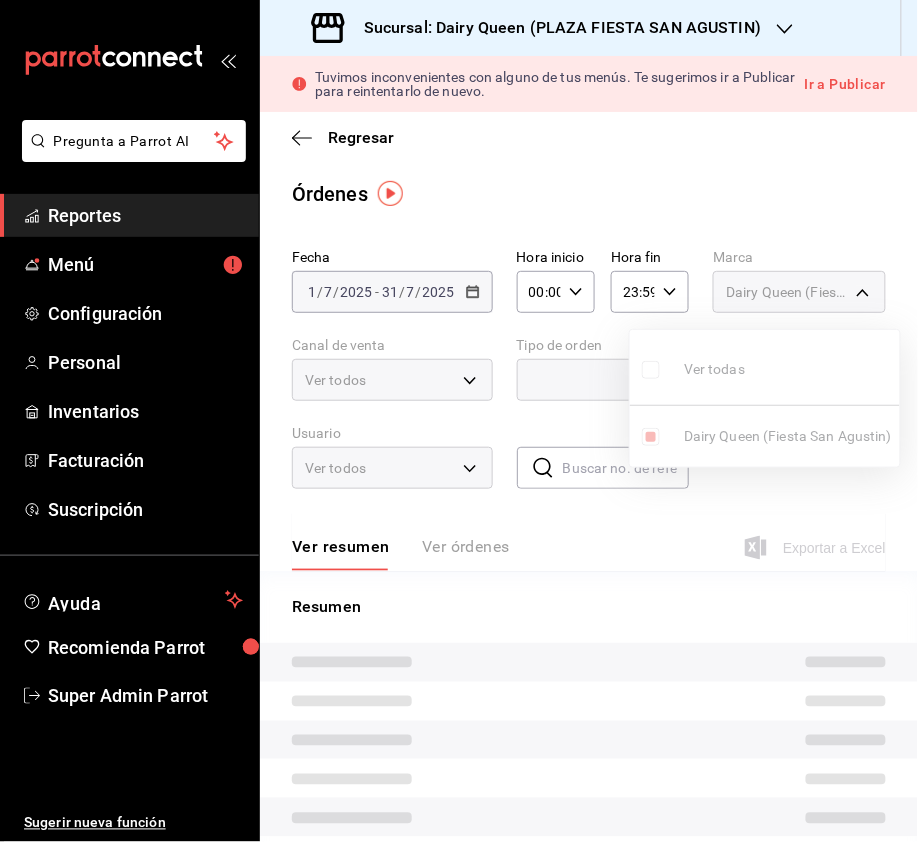 click at bounding box center (459, 421) 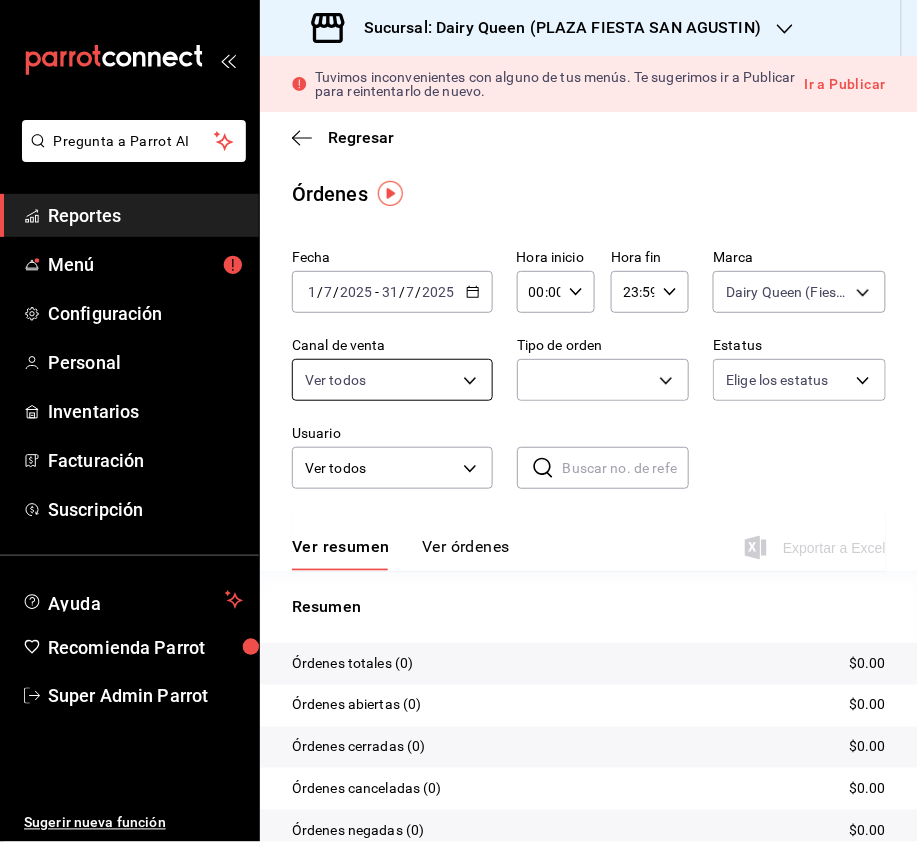 click on "Pregunta a Parrot AI Reportes   Menú   Configuración   Personal   Inventarios   Facturación   Suscripción   Ayuda Recomienda Parrot   Super Admin Parrot   Sugerir nueva función   Sucursal: Dairy Queen ([CITY]) Tuvimos inconvenientes con alguno de tus menús. Te sugerimos ir a Publicar para reintentarlo de nuevo. Ir a Publicar Regresar Órdenes Fecha [DATE] [DATE] - [DATE] [DATE] Hora inicio 00:00 Hora inicio Hora fin 23:59 Hora fin Marca Dairy Queen ([CITY]) [UUID],[UUID] Canal de venta Ver todos PARROT,UBER_EATS,RAPPI,DIDI_FOOD,ONLINE Tipo de orden [UUID] Estatus Elige los estatus Usuario Ver todos ALL ​ ​ Ver resumen Ver órdenes Exportar a Excel Resumen Órdenes totales (0) $0.00 Órdenes abiertas (0) $0.00 Órdenes cerradas (0) $0.00 Órdenes canceladas (0) $0.00 Órdenes negadas (0) $0.00 GANA 1 MES GRATIS EN TU SUSCRIPCIÓN AQUÍ Ver video tutorial   Menú" at bounding box center (459, 421) 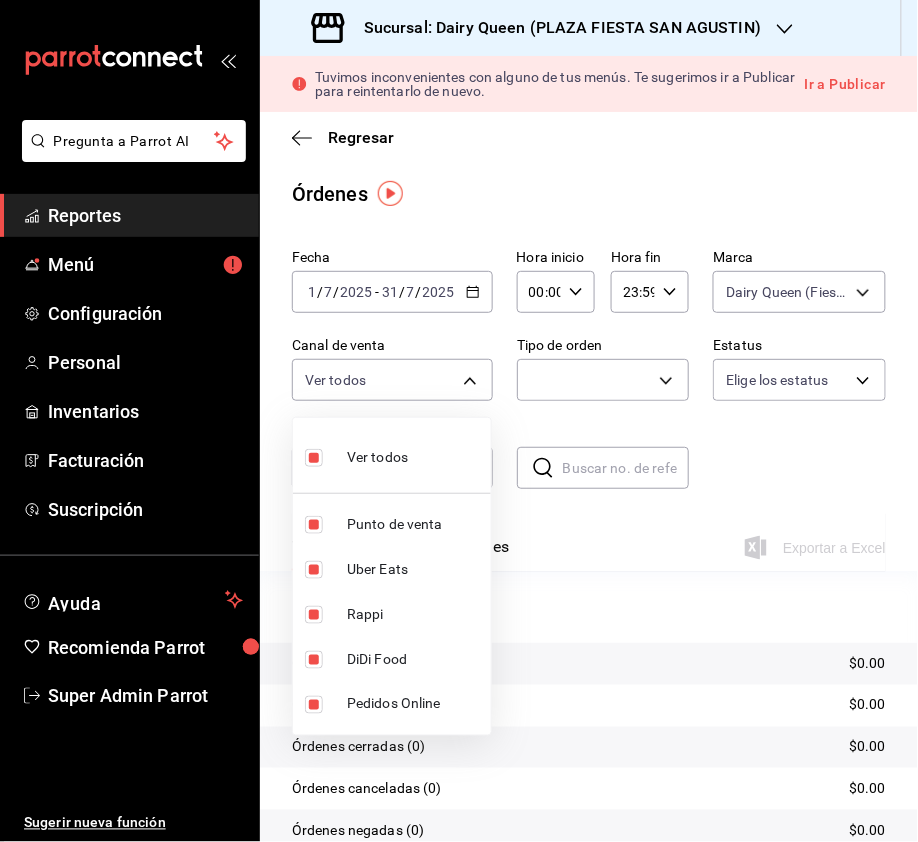click at bounding box center (459, 421) 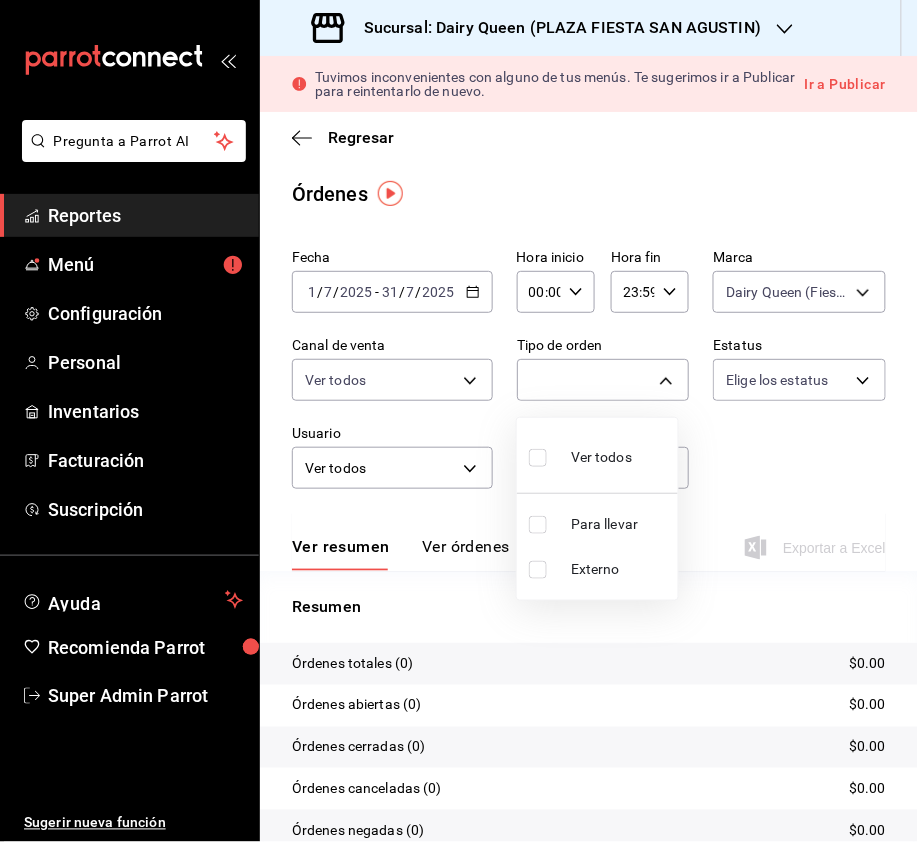 click on "Pregunta a Parrot AI Reportes   Menú   Configuración   Personal   Inventarios   Facturación   Suscripción   Ayuda Recomienda Parrot   Super Admin Parrot   Sugerir nueva función   Sucursal: Dairy Queen ([CITY]) Tuvimos inconvenientes con alguno de tus menús. Te sugerimos ir a Publicar para reintentarlo de nuevo. Ir a Publicar Regresar Órdenes Fecha [DATE] [DATE] - [DATE] [DATE] Hora inicio 00:00 Hora inicio Hora fin 23:59 Hora fin Marca Dairy Queen ([CITY]) [UUID],[UUID] Canal de venta Ver todos PARROT,UBER_EATS,RAPPI,DIDI_FOOD,ONLINE Tipo de orden [UUID] Estatus Elige los estatus Usuario Ver todos ALL ​ ​ Ver resumen Ver órdenes Exportar a Excel Resumen Órdenes totales (0) $0.00 Órdenes abiertas (0) $0.00 Órdenes cerradas (0) $0.00 Órdenes canceladas (0) $0.00 Órdenes negadas (0) $0.00 GANA 1 MES GRATIS EN TU SUSCRIPCIÓN AQUÍ Ver video tutorial   Menú" at bounding box center (459, 421) 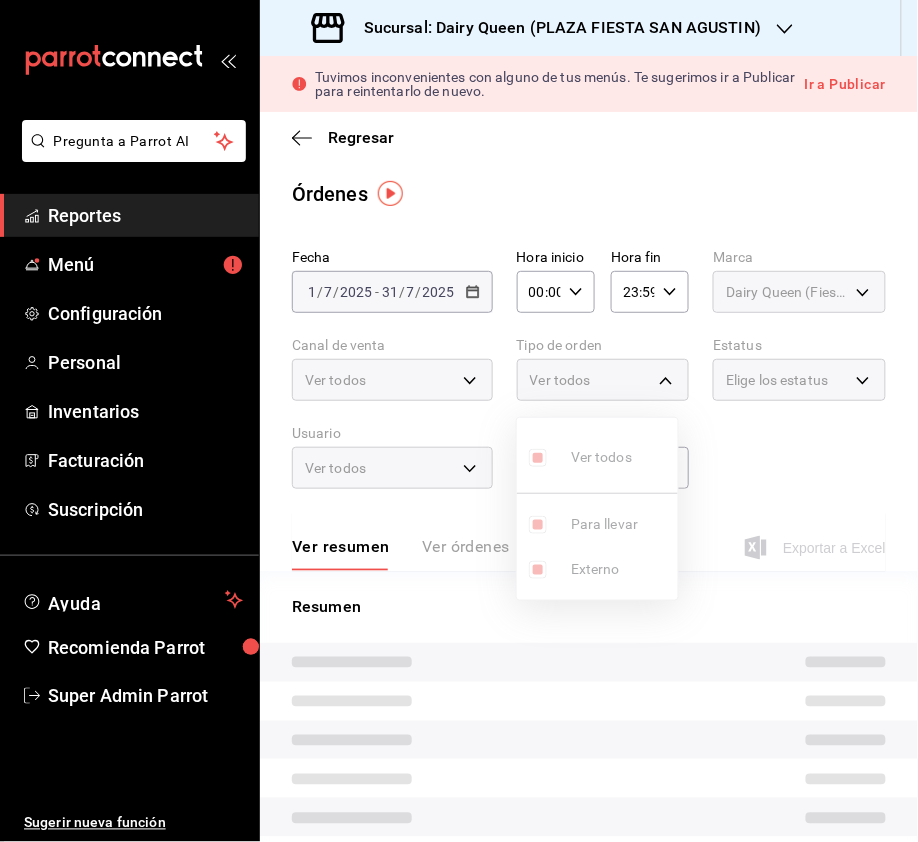 click at bounding box center (459, 421) 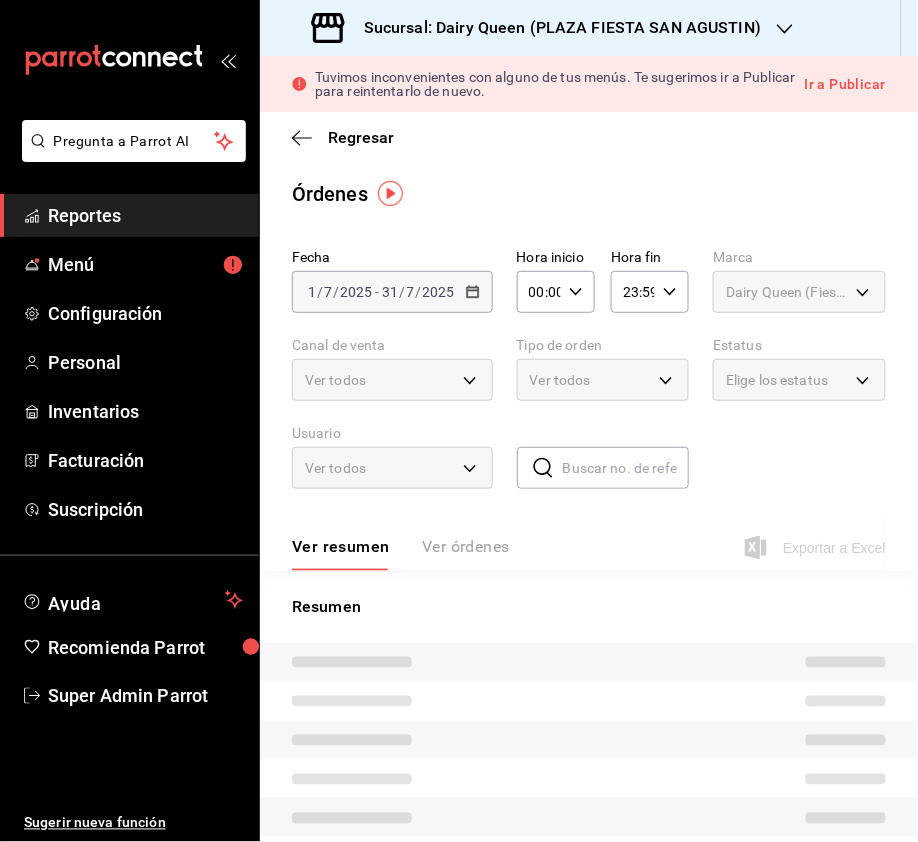 click on "Elige los estatus" at bounding box center [777, 380] 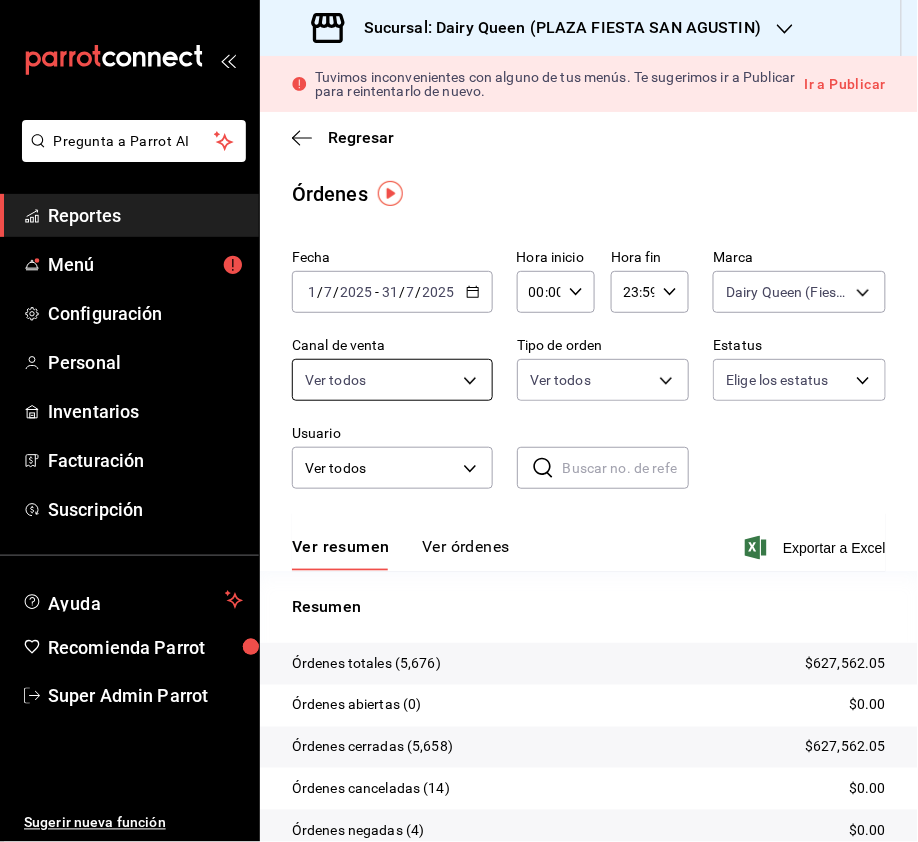 click on "Pregunta a Parrot AI Reportes   Menú   Configuración   Personal   Inventarios   Facturación   Suscripción   Ayuda Recomienda Parrot   Super Admin Parrot   Sugerir nueva función   Sucursal: Dairy Queen ([CITY]) Tuvimos inconvenientes con alguno de tus menús. Te sugerimos ir a Publicar para reintentarlo de nuevo. Ir a Publicar Regresar Órdenes Fecha [DATE] [DATE] - [DATE] [DATE] Hora inicio 00:00 Hora inicio Hora fin 23:59 Hora fin Marca Dairy Queen ([CITY]) [UUID],[UUID] Canal de venta Ver todos PARROT,UBER_EATS,RAPPI,DIDI_FOOD,ONLINE Tipo de orden Ver todos [UUID],[EXTERNAL] Estatus Elige los estatus Usuario Ver todos ALL ​ ​ Ver resumen Ver órdenes Exportar a Excel Resumen Órdenes totales (5,676) $627,562.05 Órdenes abiertas (0) $0.00 Órdenes cerradas (5,658) $627,562.05 Órdenes canceladas (14) $0.00 Órdenes negadas (4) $0.00 Ver video tutorial Ir a video" at bounding box center [459, 421] 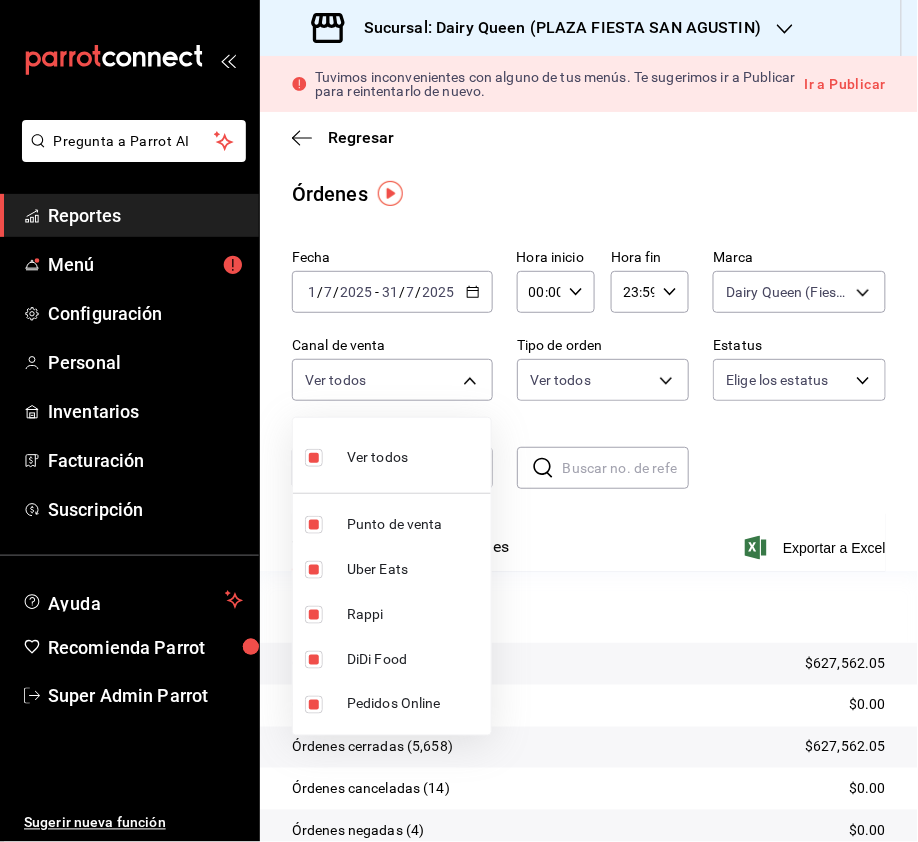 click at bounding box center [314, 458] 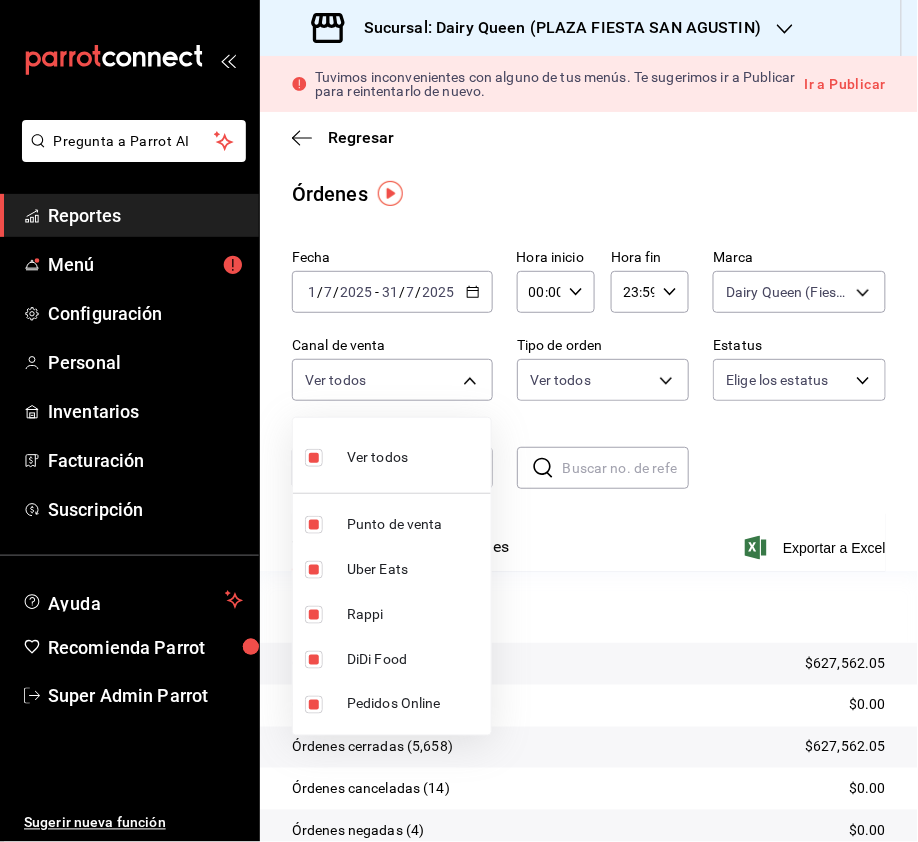 type 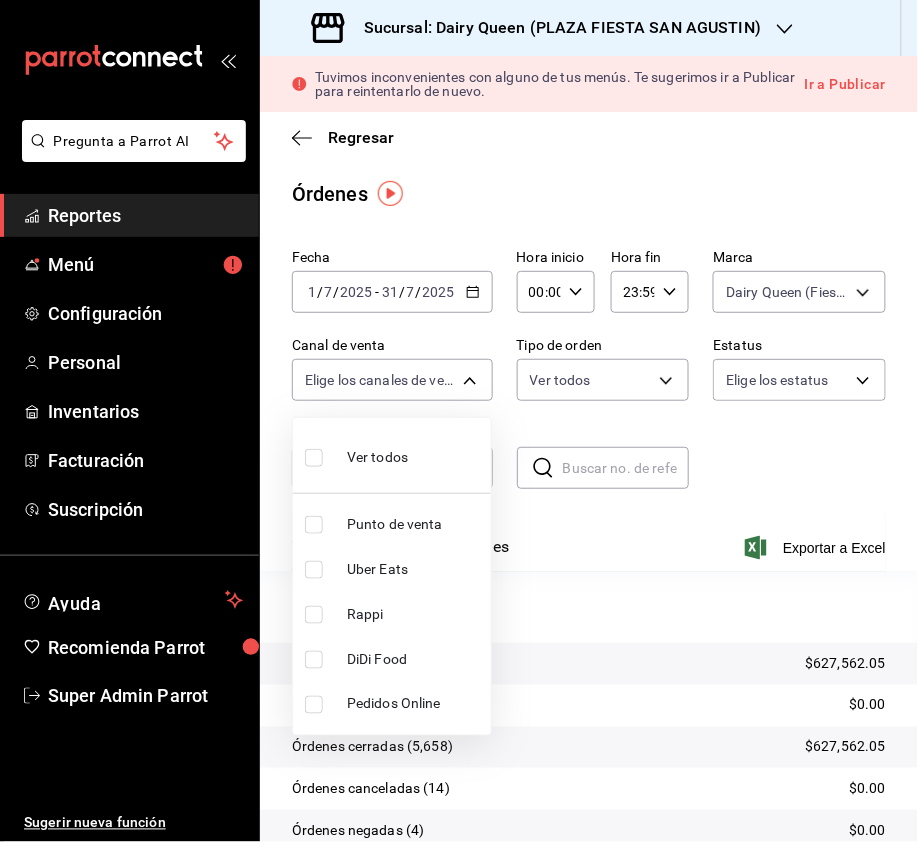 click at bounding box center [314, 615] 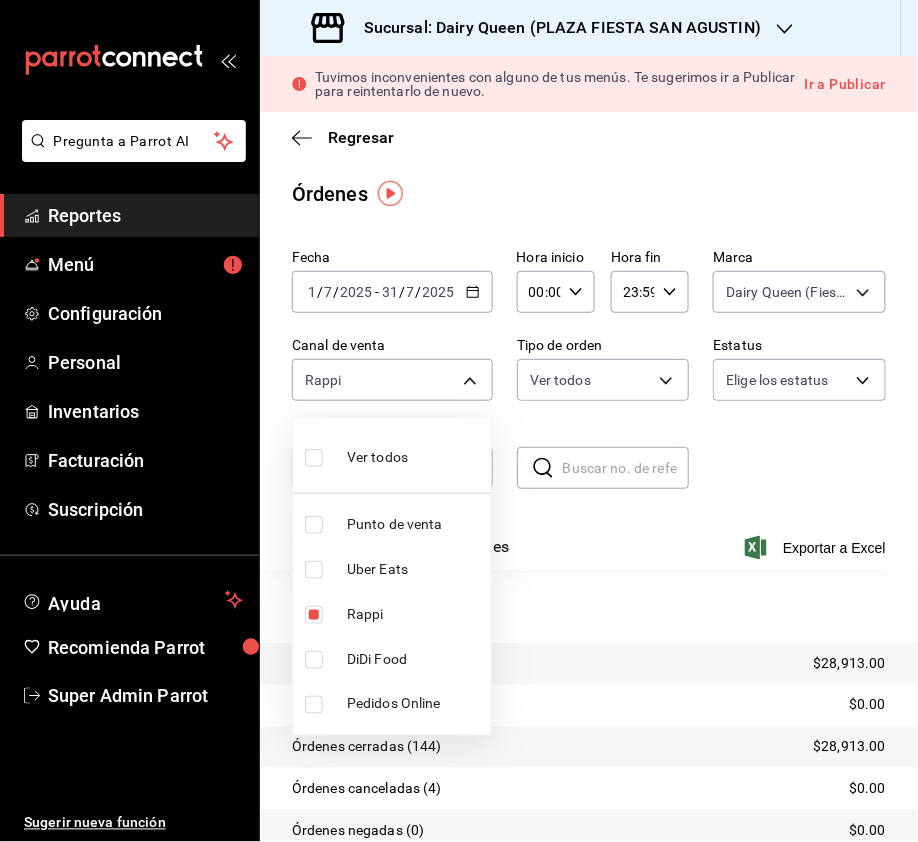 click at bounding box center (314, 570) 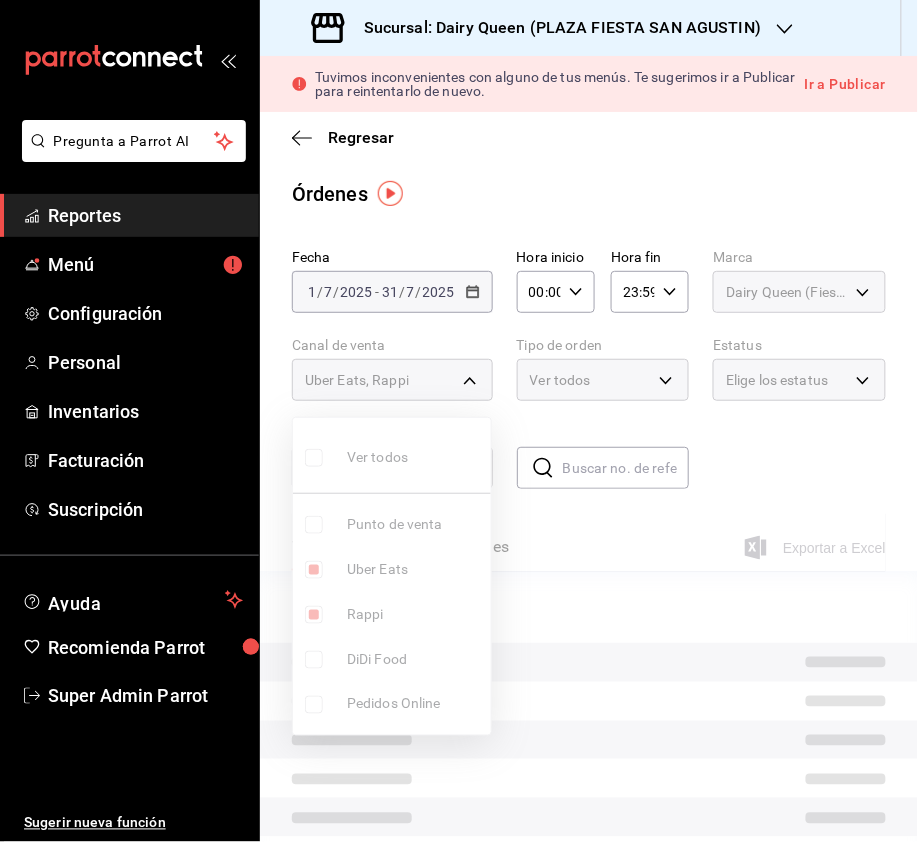 click on "Ver todos Punto de venta Uber Eats Rappi DiDi Food Pedidos Online" at bounding box center (392, 576) 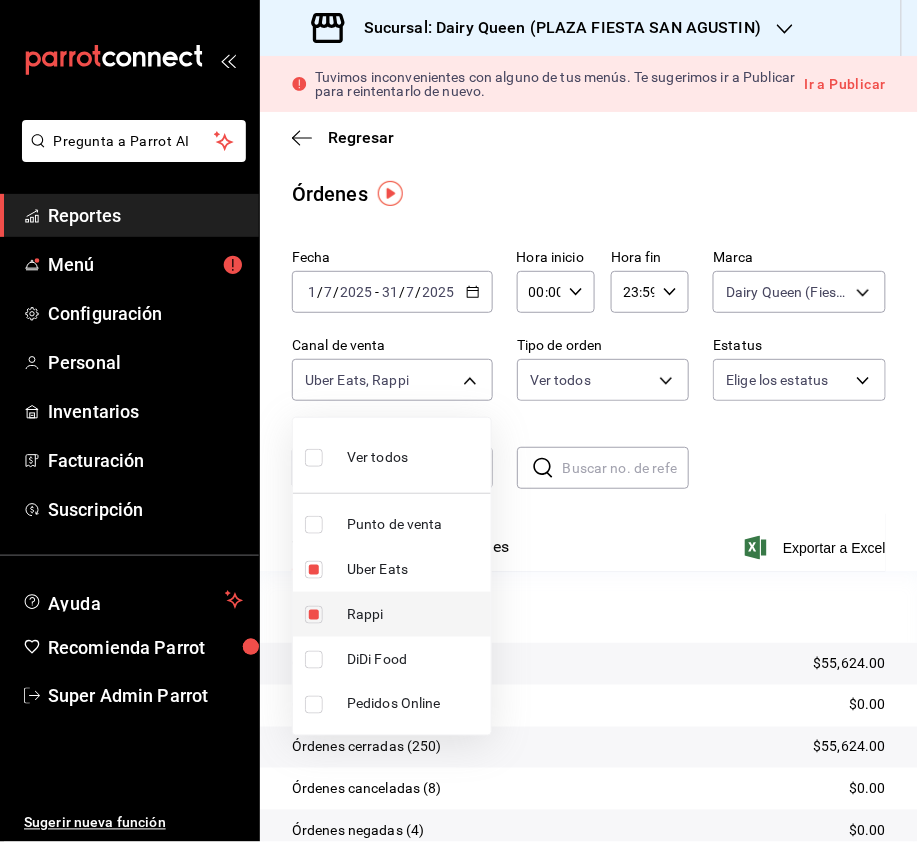 click at bounding box center [314, 615] 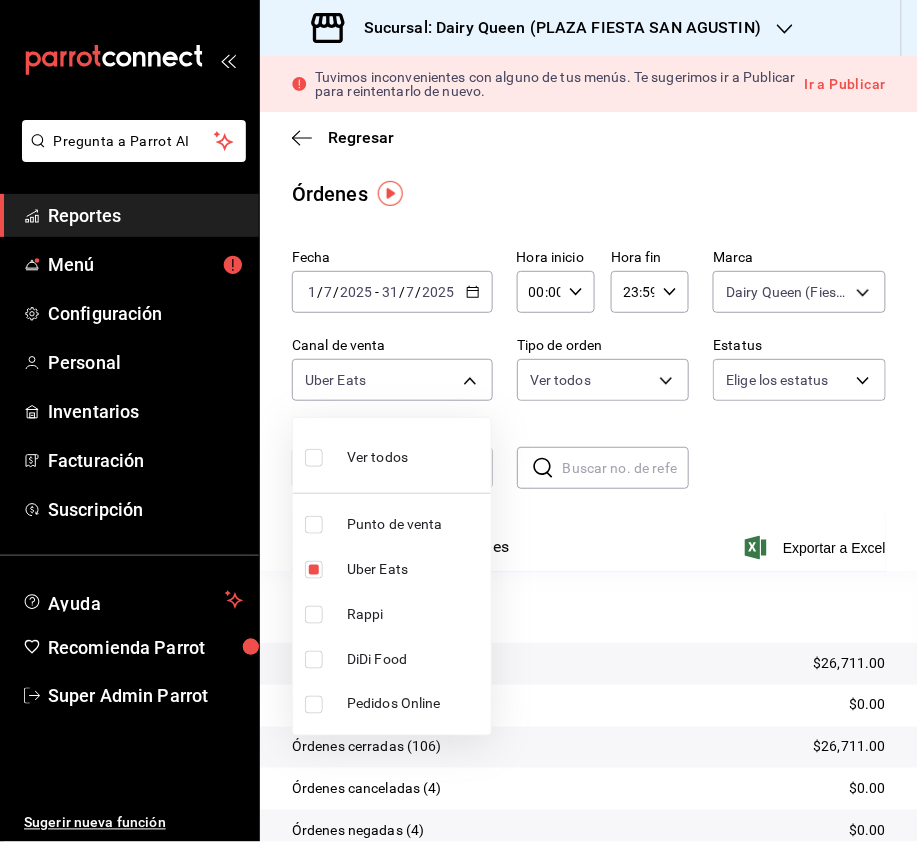 click at bounding box center (314, 660) 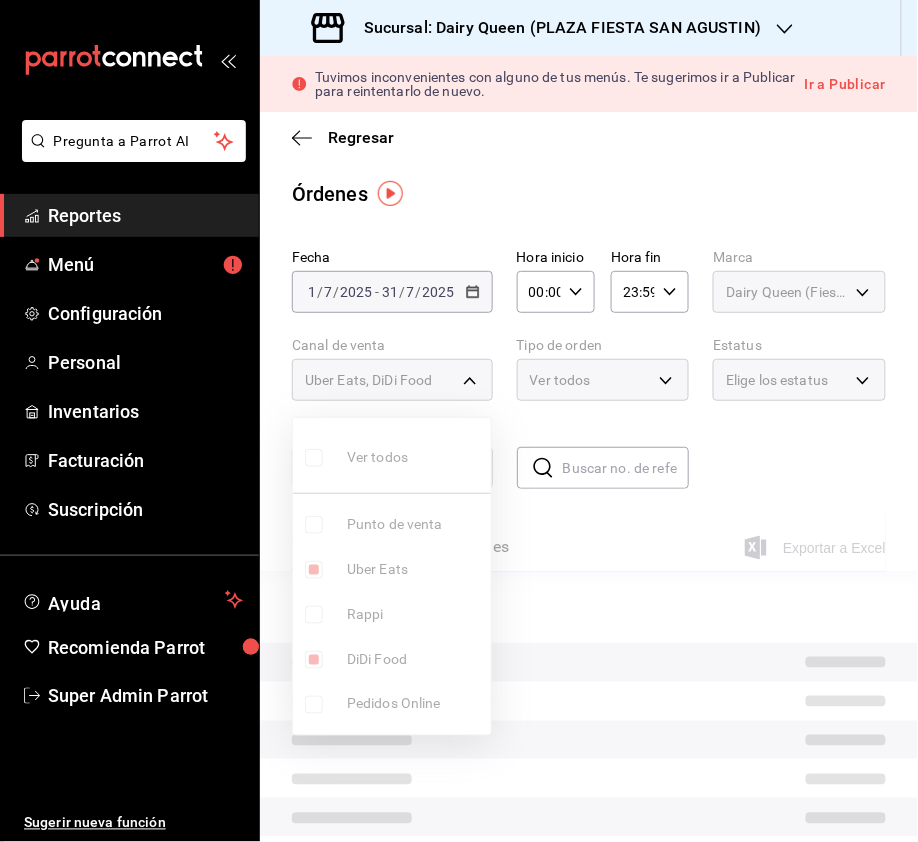 click on "Ver todos Punto de venta Uber Eats Rappi DiDi Food Pedidos Online" at bounding box center [392, 576] 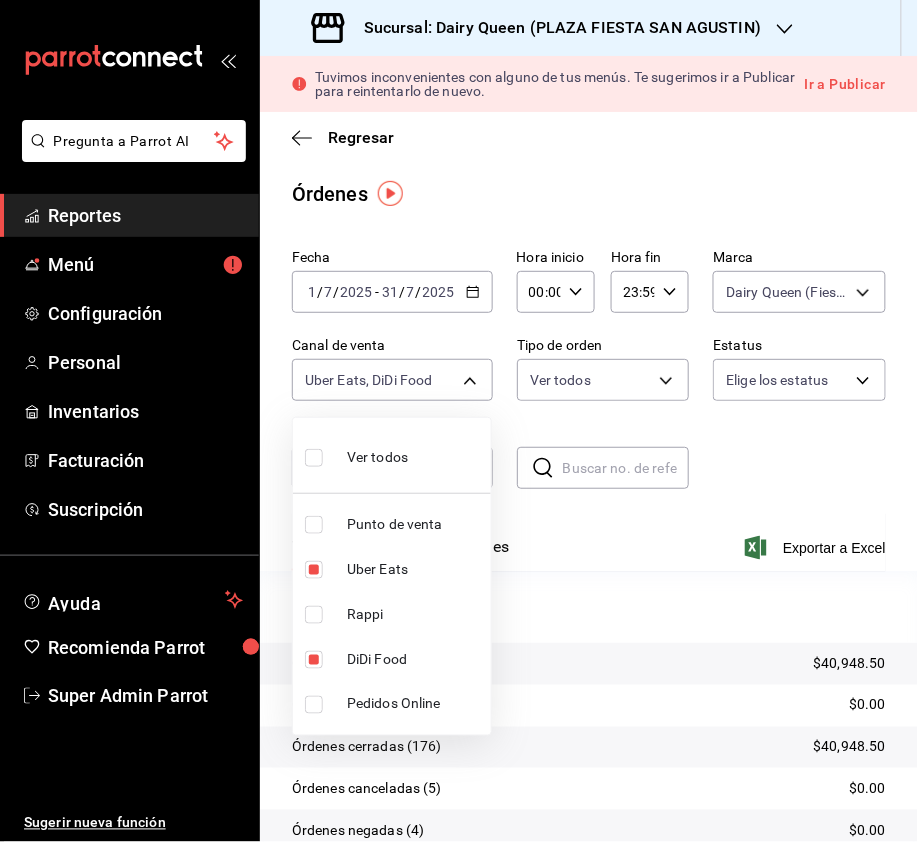 click at bounding box center (314, 570) 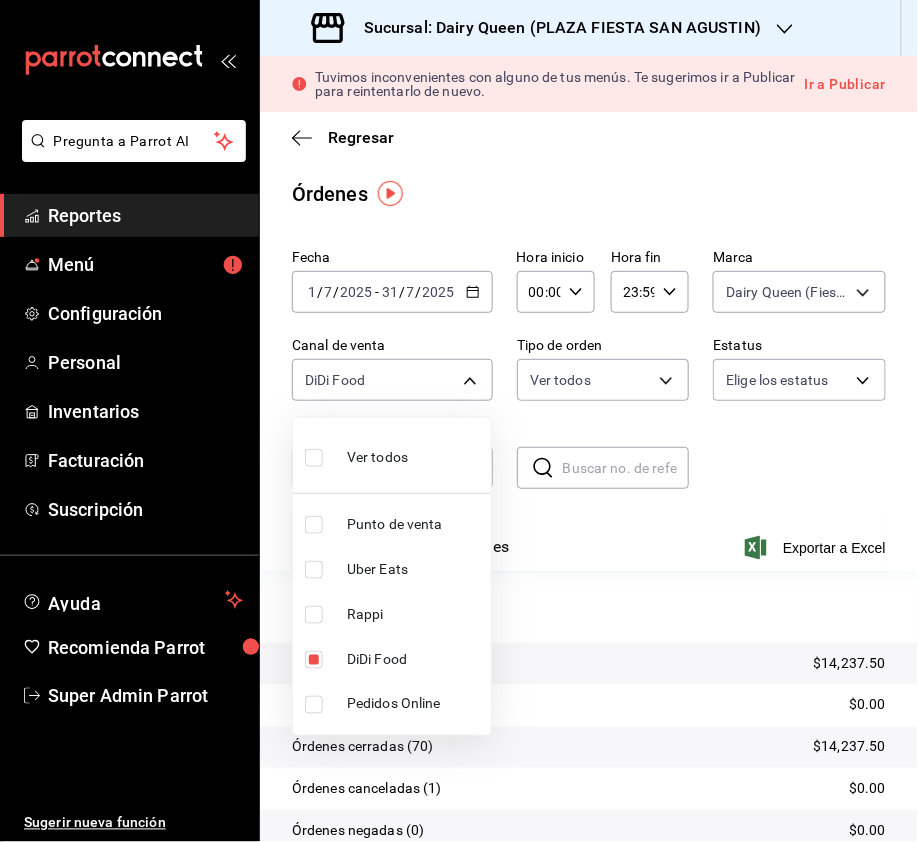 click at bounding box center (459, 421) 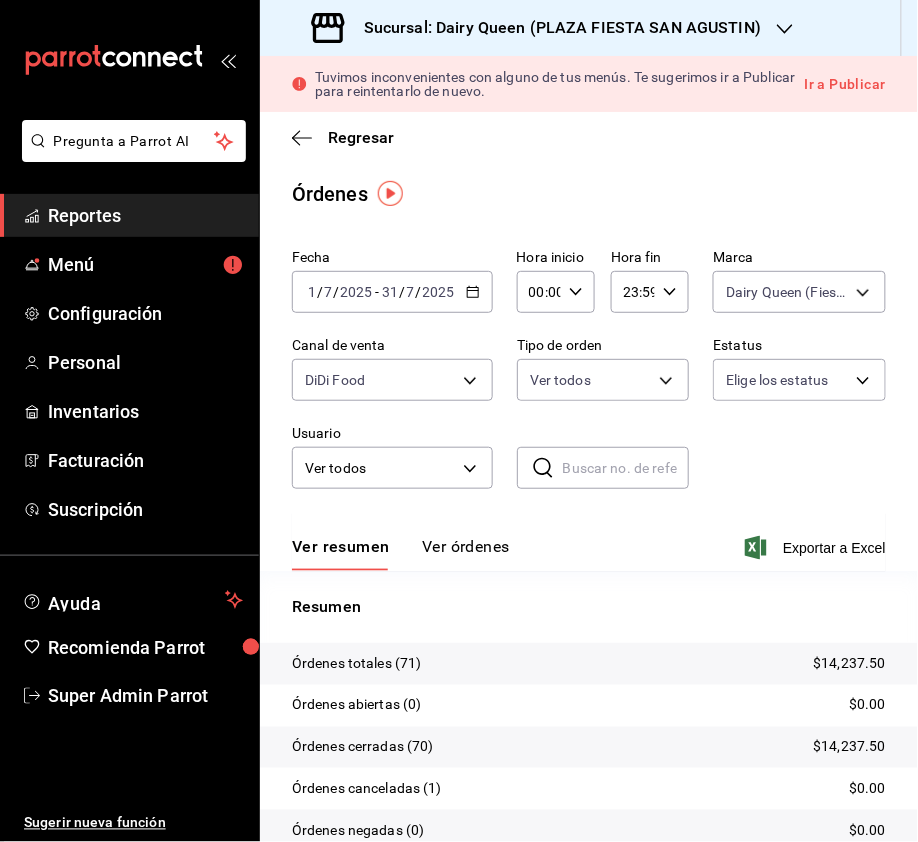 click on "Sucursal: Dairy Queen (PLAZA FIESTA SAN AGUSTIN)" at bounding box center (554, 28) 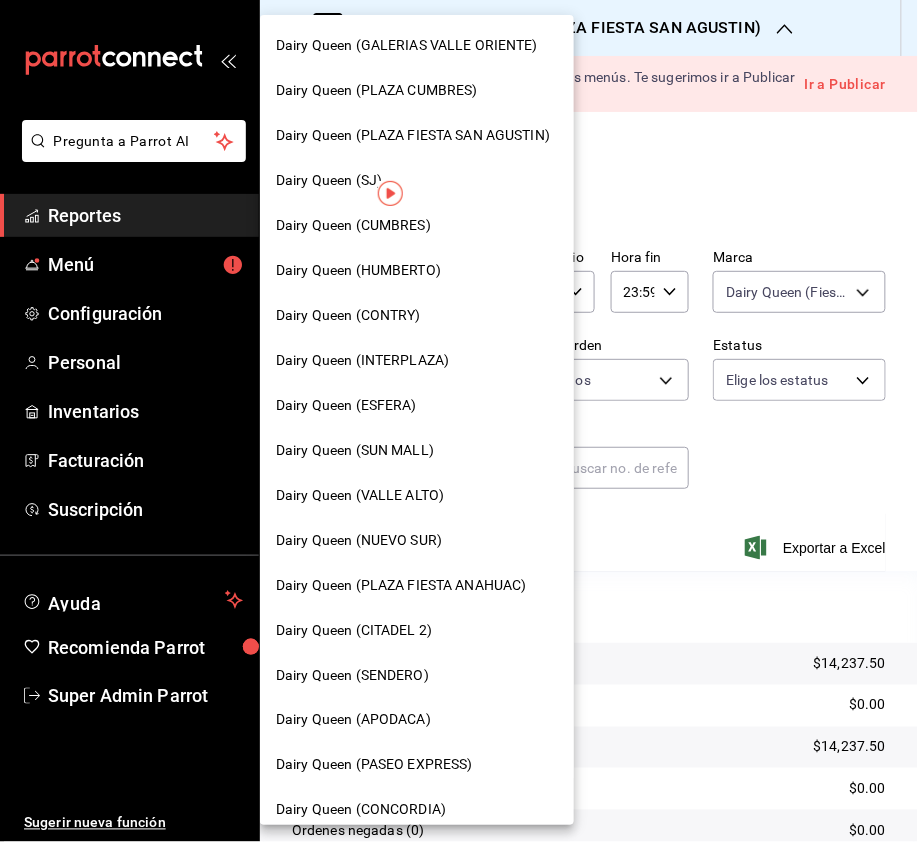 click on "Dairy Queen (CONTRY)" at bounding box center [417, 315] 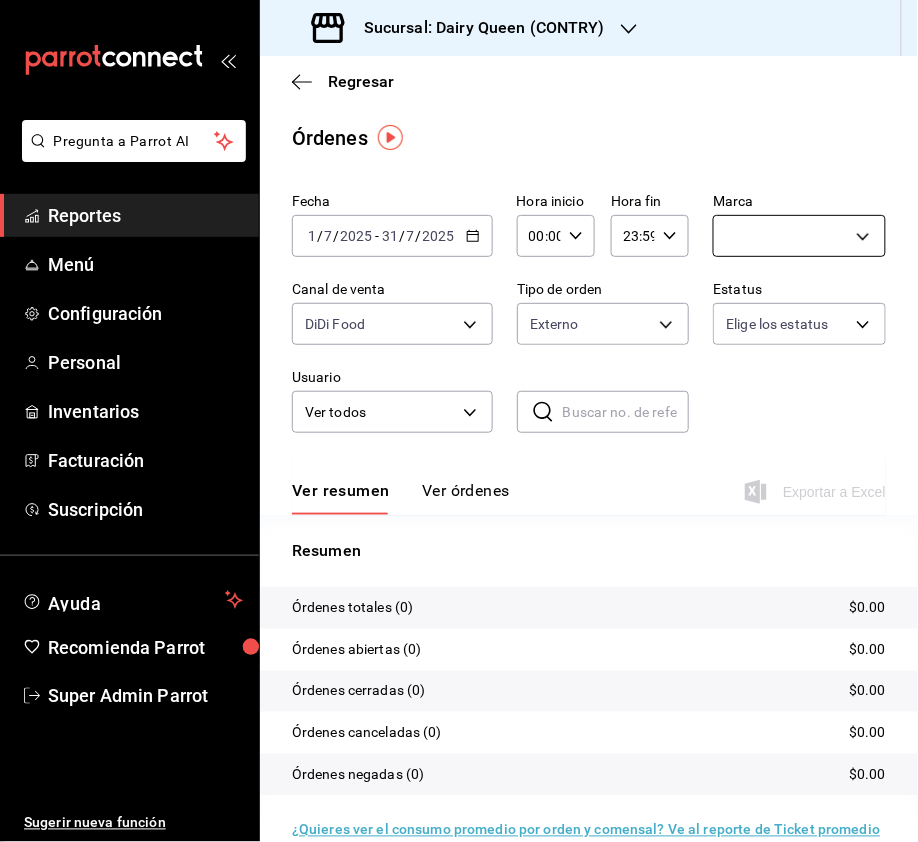 click on "Pregunta a Parrot AI Reportes   Menú   Configuración   Personal   Inventarios   Facturación   Suscripción   Ayuda Recomienda Parrot   Super Admin Parrot   Sugerir nueva función   Sucursal: Dairy Queen ([CITY]) Regresar Órdenes Fecha [DATE] [DATE] - [DATE] [DATE] Hora inicio 00:00 Hora inicio Hora fin 23:59 Hora fin Marca [UUID],[UUID] Canal de venta DiDi Food DIDI_FOOD Tipo de orden Externo [UUID],[EXTERNAL] Estatus Elige los estatus Usuario Ver todos ALL ​ ​ Ver resumen Ver órdenes Exportar a Excel Resumen Órdenes totales (0) $0.00 Órdenes abiertas (0) $0.00 Órdenes cerradas (0) $0.00 Órdenes canceladas (0) $0.00 Órdenes negadas (0) $0.00 ¿Quieres ver el consumo promedio por orden y comensal? Ve al reporte de Ticket promedio GANA 1 MES GRATIS EN TU SUSCRIPCIÓN AQUÍ Ver video tutorial Ir a video Pregunta a Parrot AI Reportes   Menú   Configuración   Personal   Inventarios" at bounding box center (459, 421) 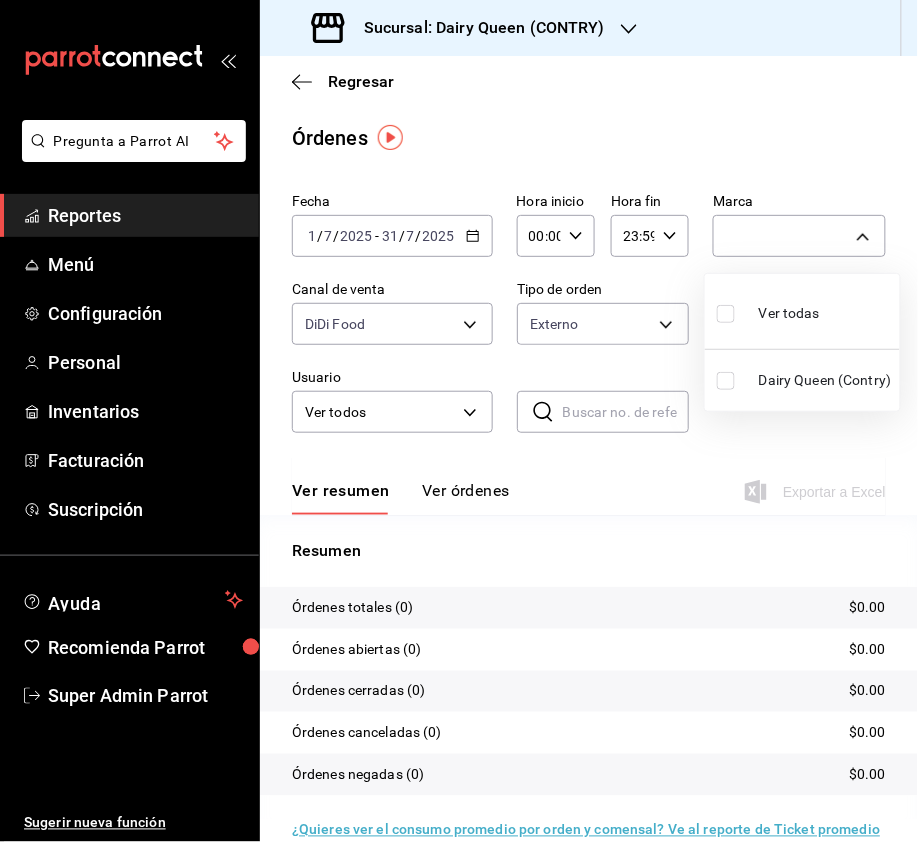 click at bounding box center (726, 314) 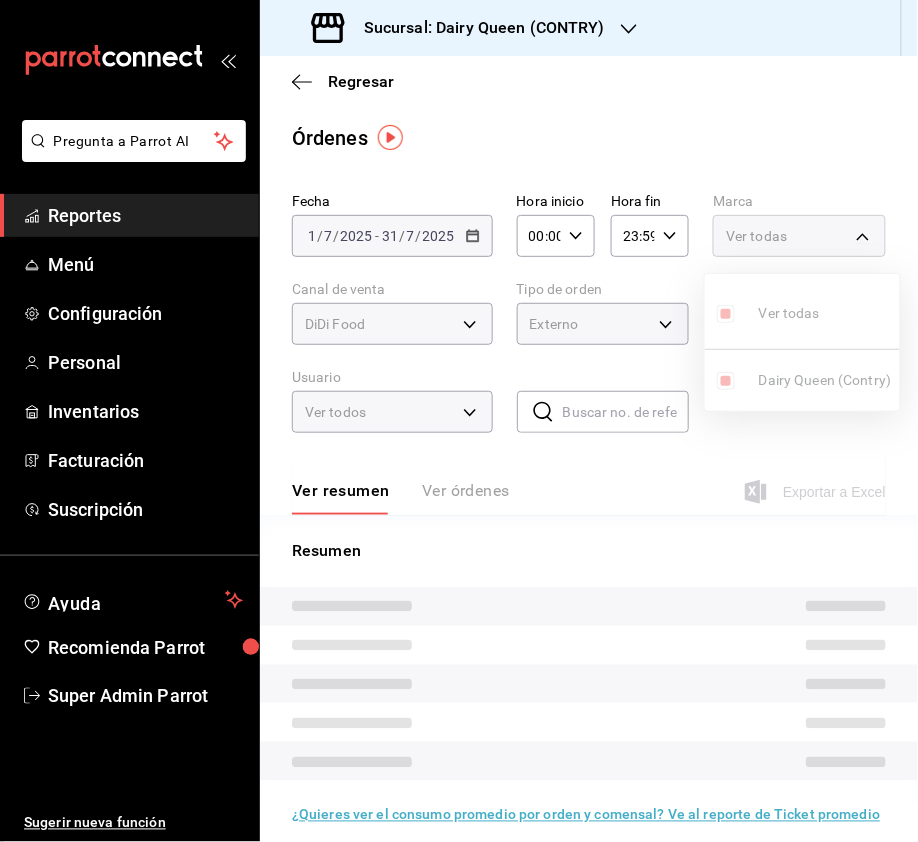 type on "6ae56965-4050-49b0-b617-5b524e81bd13" 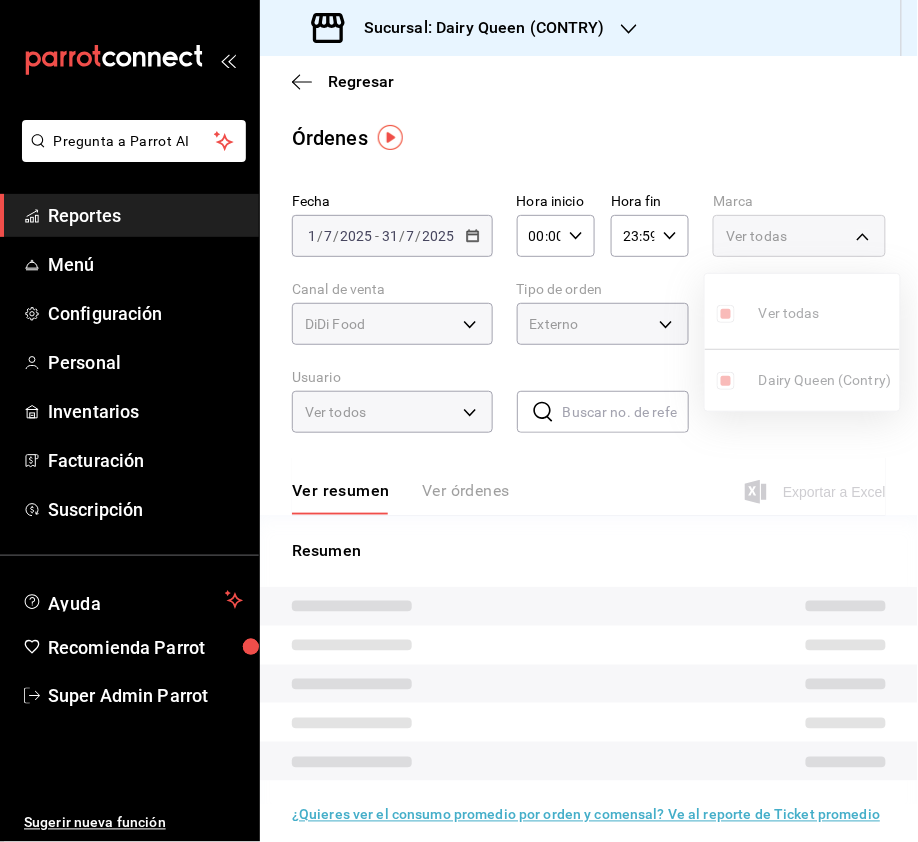 checkbox on "true" 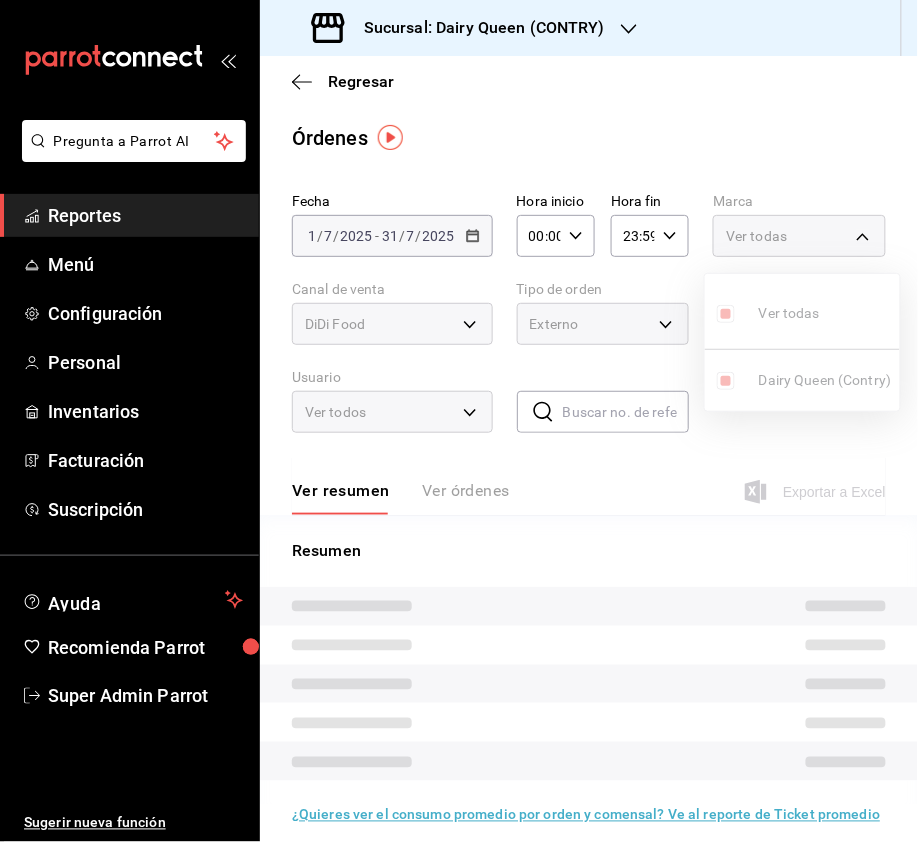 click at bounding box center [459, 421] 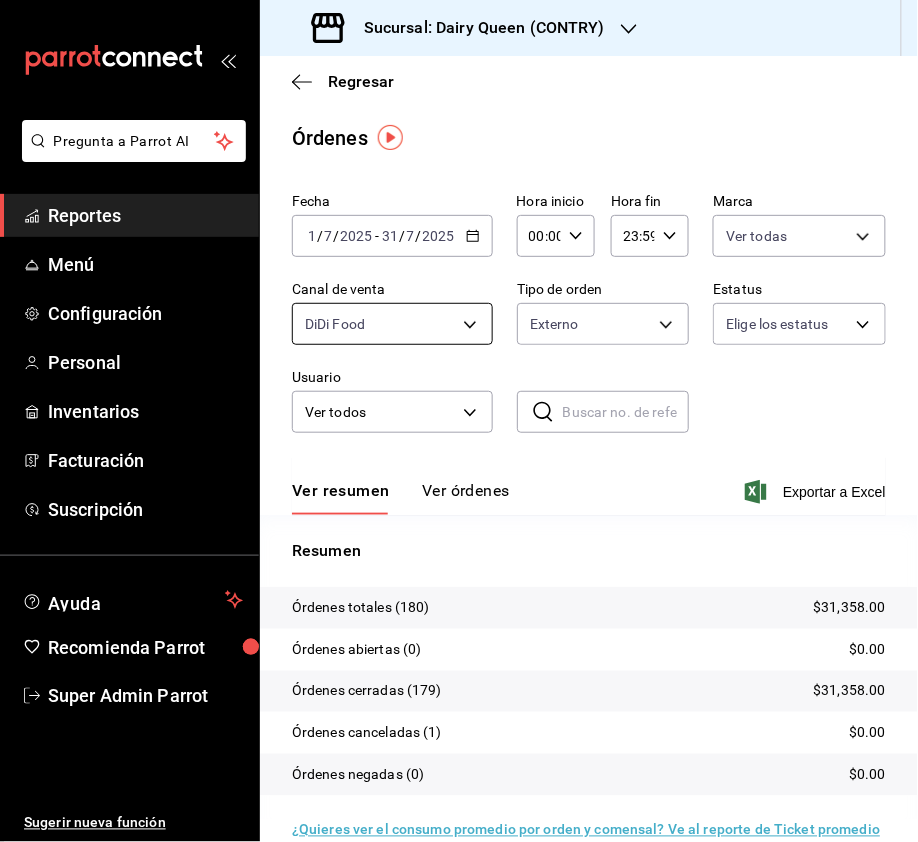 click on "Pregunta a Parrot AI Reportes   Menú   Configuración   Personal   Inventarios   Facturación   Suscripción   Ayuda Recomienda Parrot   Super Admin Parrot   Sugerir nueva función   Sucursal: Dairy Queen ([CITY]) Regresar Órdenes Fecha [DATE] [DATE] - [DATE] [DATE] Hora inicio 00:00 Hora inicio Hora fin 23:59 Hora fin Marca Ver todas [UUID] Canal de venta DiDi Food DIDI_FOOD Tipo de orden Externo [UUID],[EXTERNAL] Estatus Elige los estatus Usuario Ver todos ALL ​ ​ Ver resumen Ver órdenes Exportar a Excel Resumen Órdenes totales (180) $31,358.00 Órdenes abiertas (0) $0.00 Órdenes cerradas (179) $31,358.00 Órdenes canceladas (1) $0.00 Órdenes negadas (0) $0.00 ¿Quieres ver el consumo promedio por orden y comensal? Ve al reporte de Ticket promedio GANA 1 MES GRATIS EN TU SUSCRIPCIÓN AQUÍ Ver video tutorial Ir a video Pregunta a Parrot AI Reportes   Menú   Configuración   Personal   Facturación" at bounding box center (459, 421) 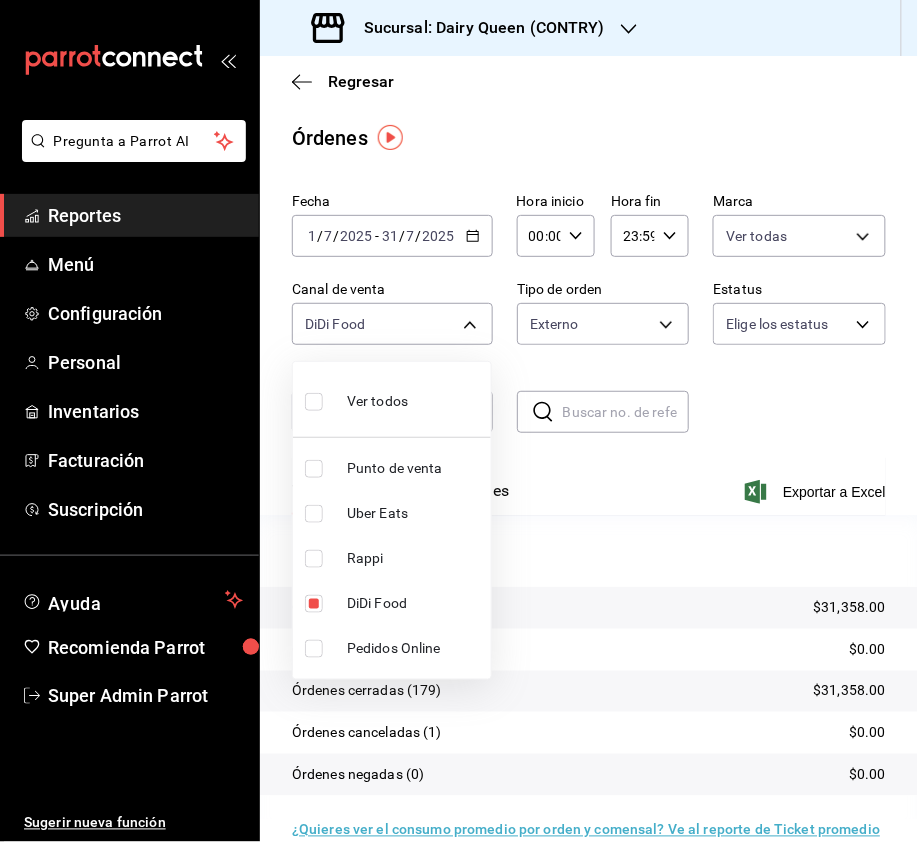 click at bounding box center [314, 402] 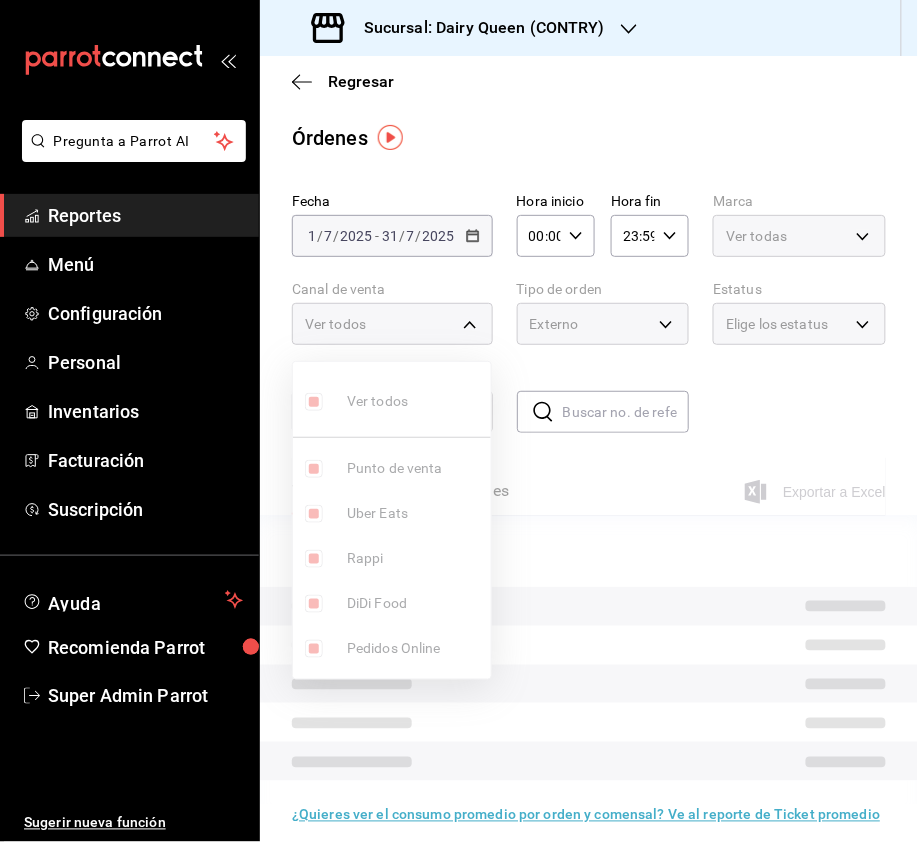 click on "Ver todos Punto de venta Uber Eats Rappi DiDi Food Pedidos Online" at bounding box center (392, 520) 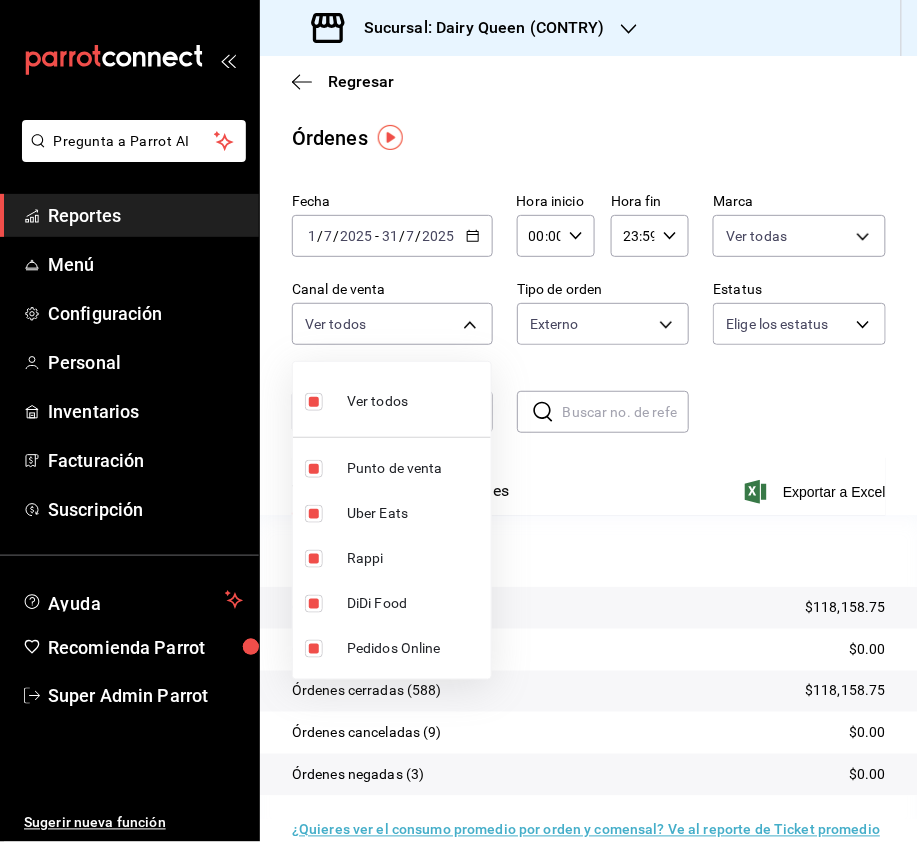 click at bounding box center [314, 402] 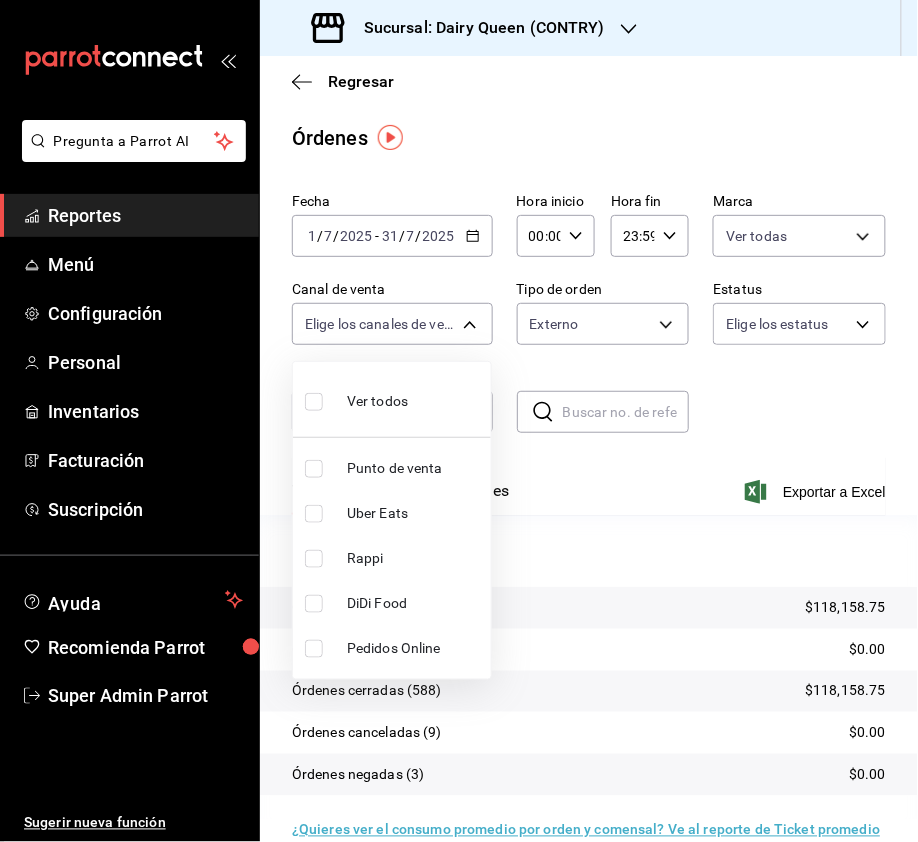 click at bounding box center [314, 559] 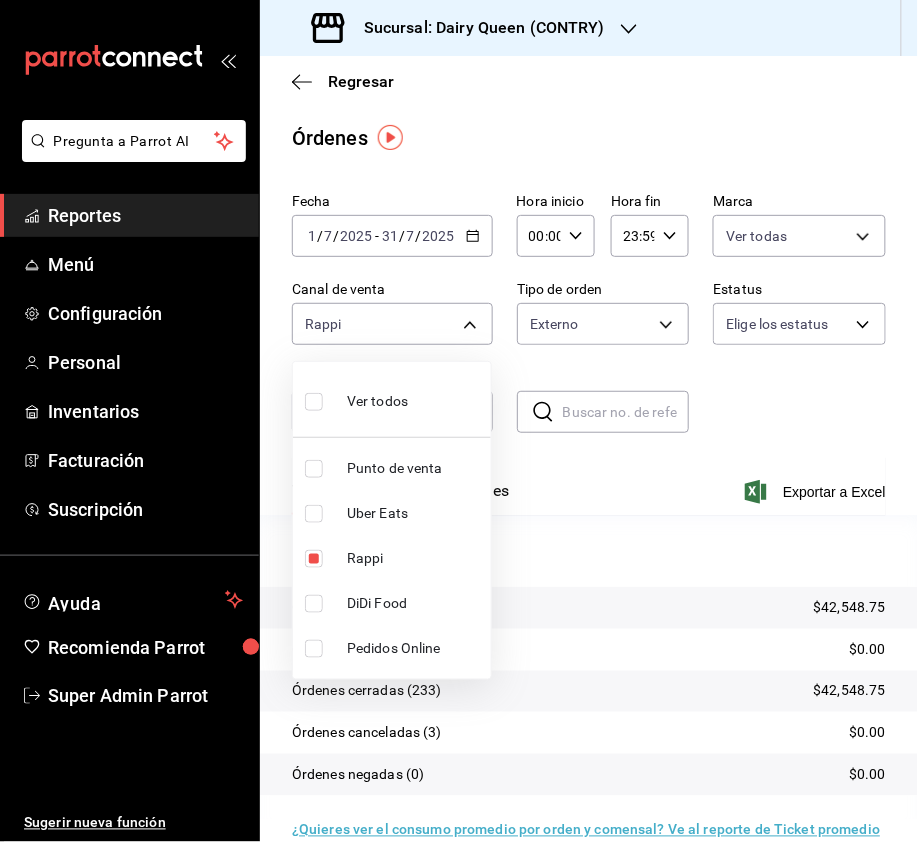 click at bounding box center (314, 514) 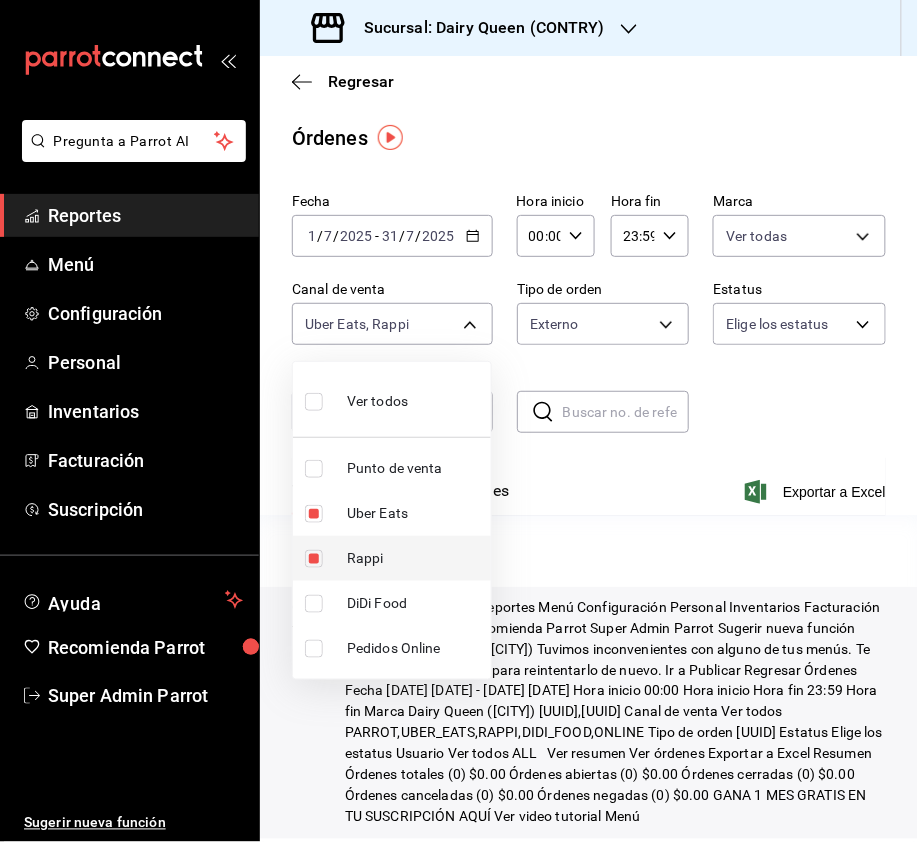 click at bounding box center (314, 559) 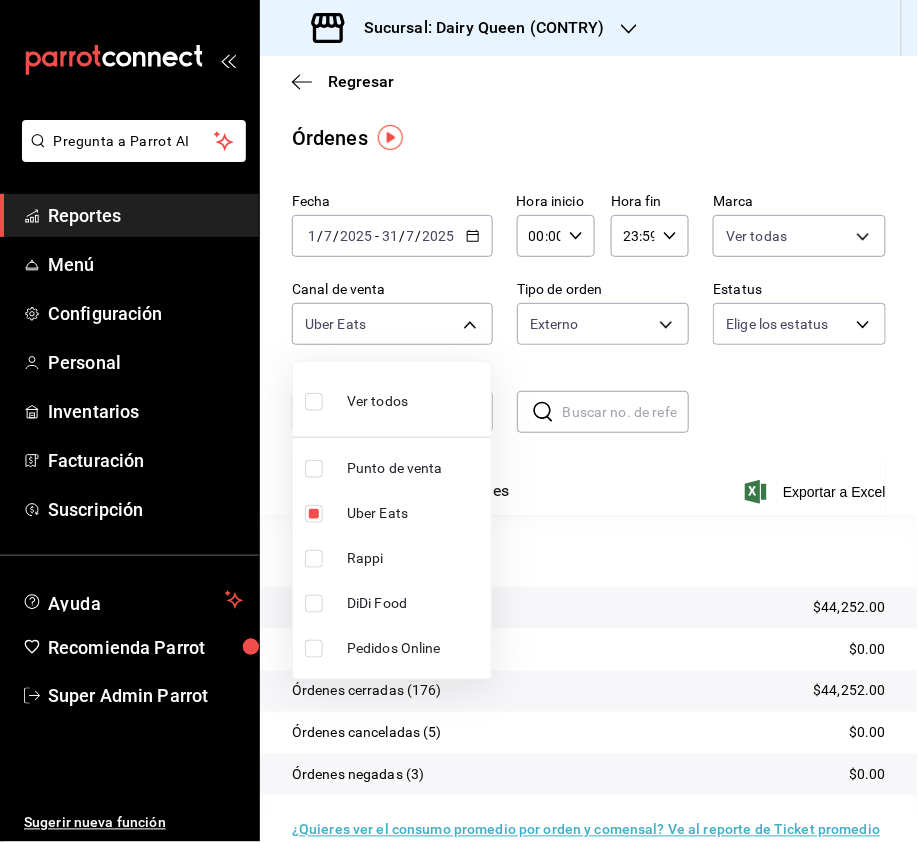 click at bounding box center [314, 559] 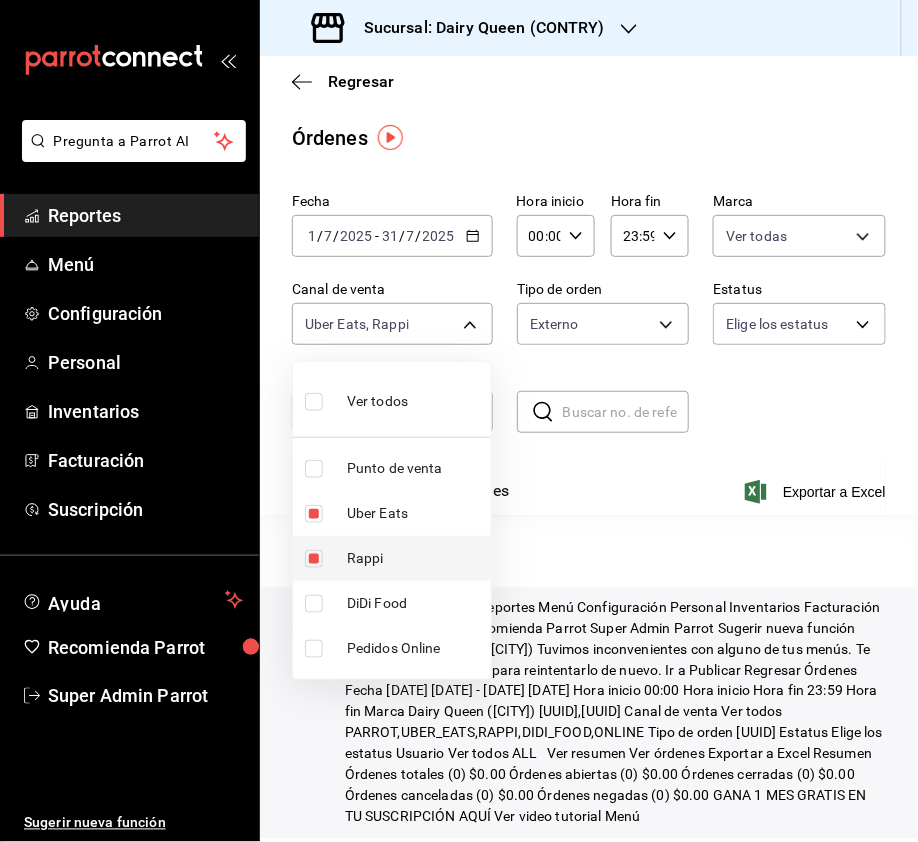 click at bounding box center [314, 559] 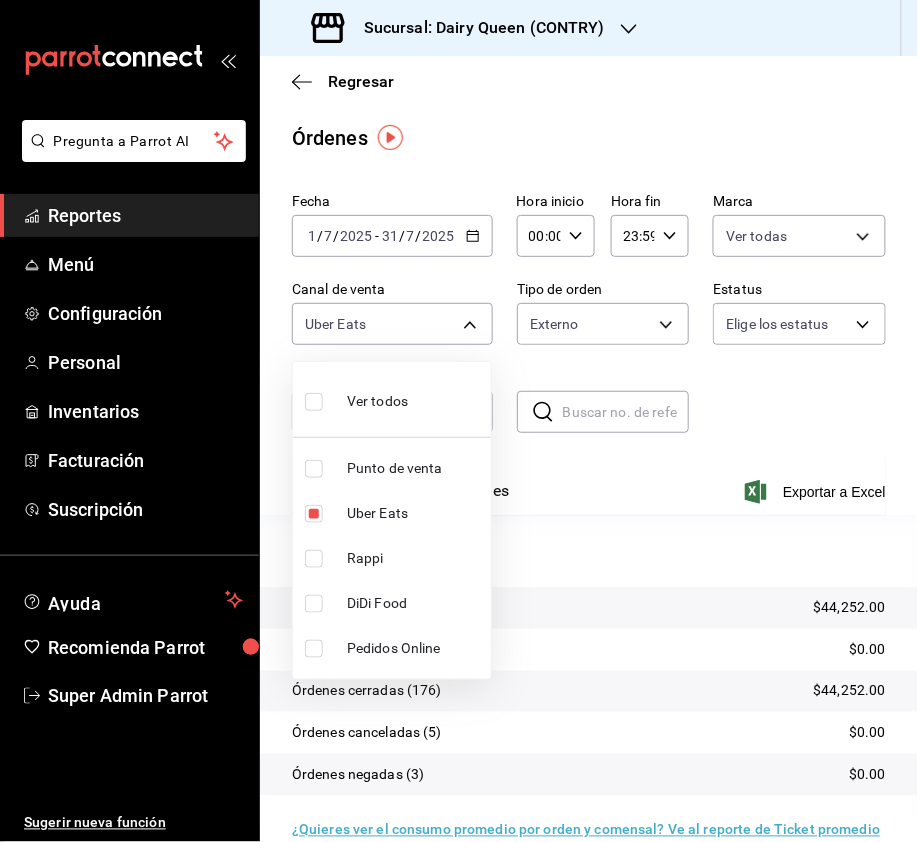 click at bounding box center [314, 604] 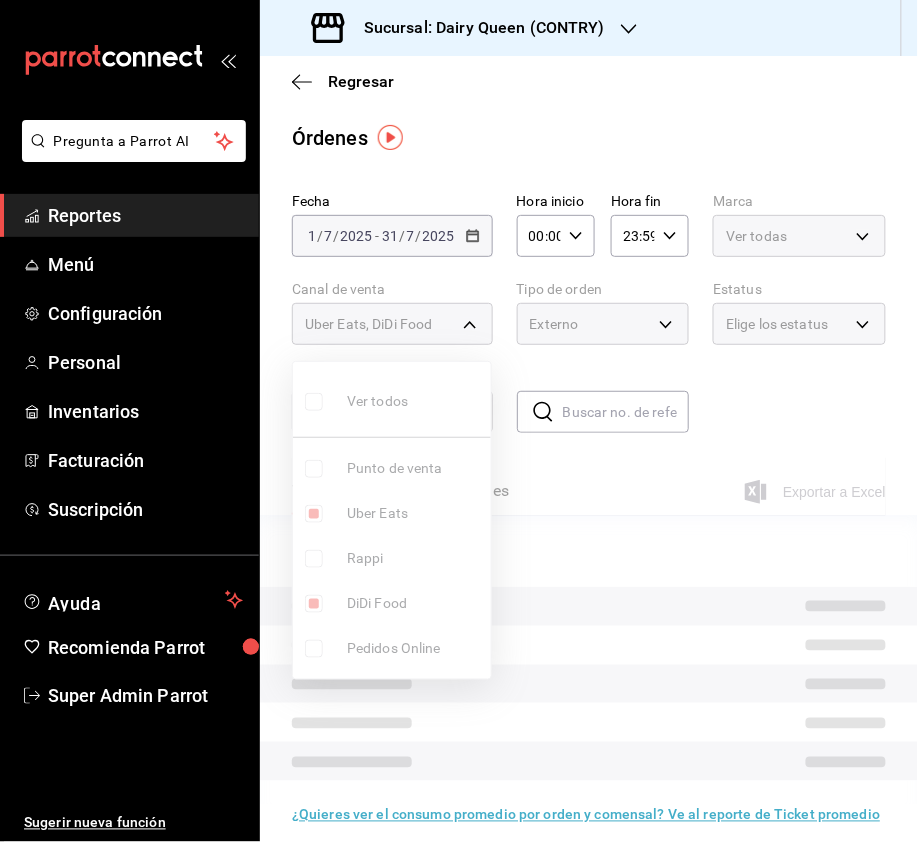 click on "Ver todos Punto de venta Uber Eats Rappi DiDi Food Pedidos Online" at bounding box center [392, 520] 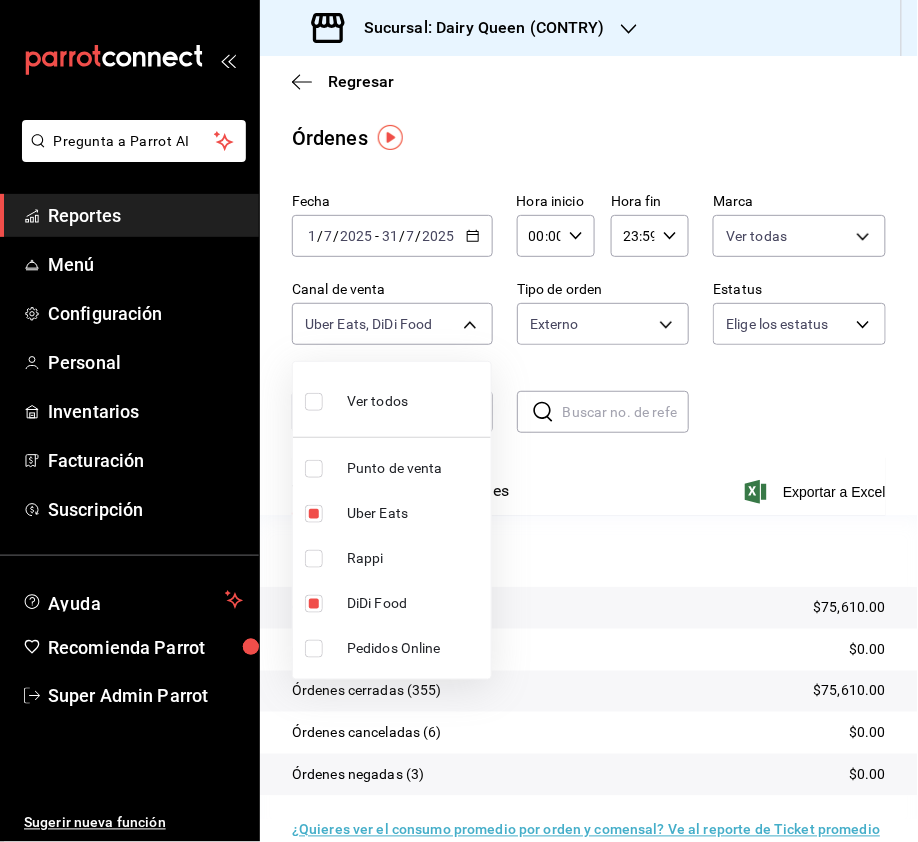 click at bounding box center (314, 514) 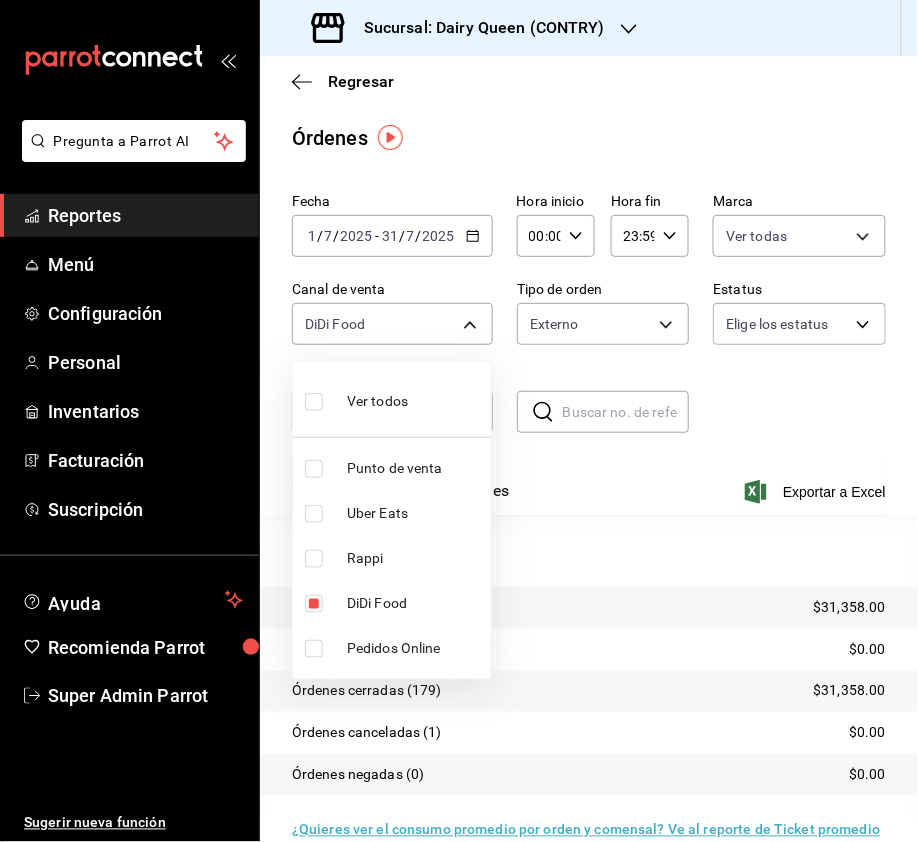 drag, startPoint x: 310, startPoint y: 561, endPoint x: 310, endPoint y: 597, distance: 36 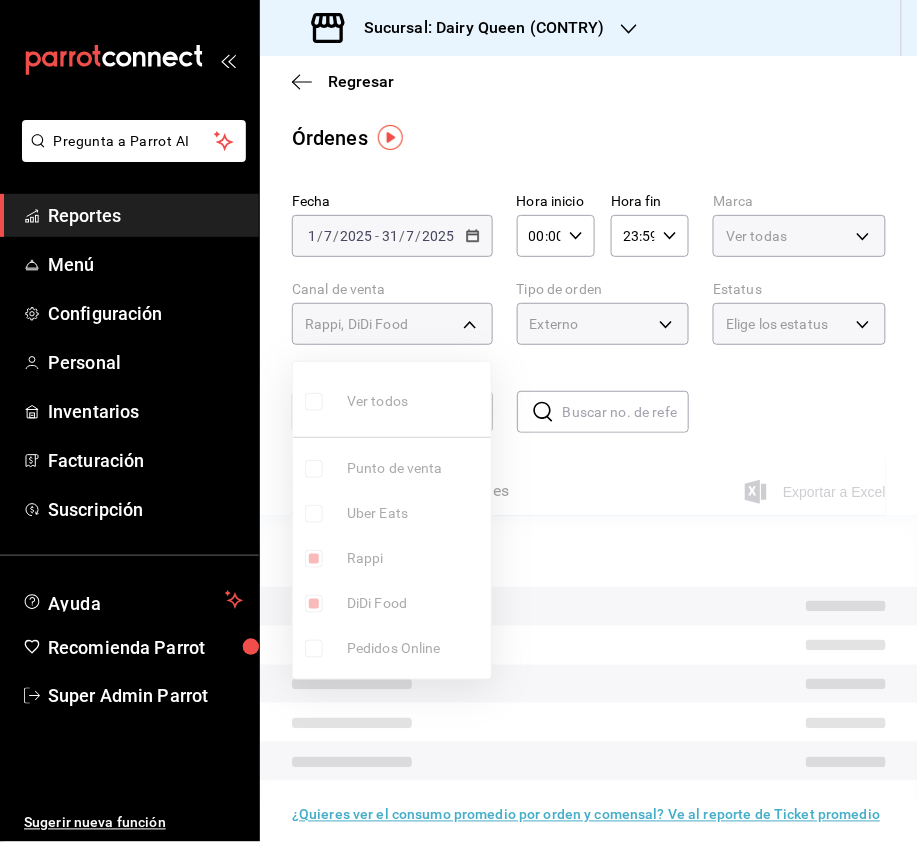 type on "DIDI_FOOD,RAPPI" 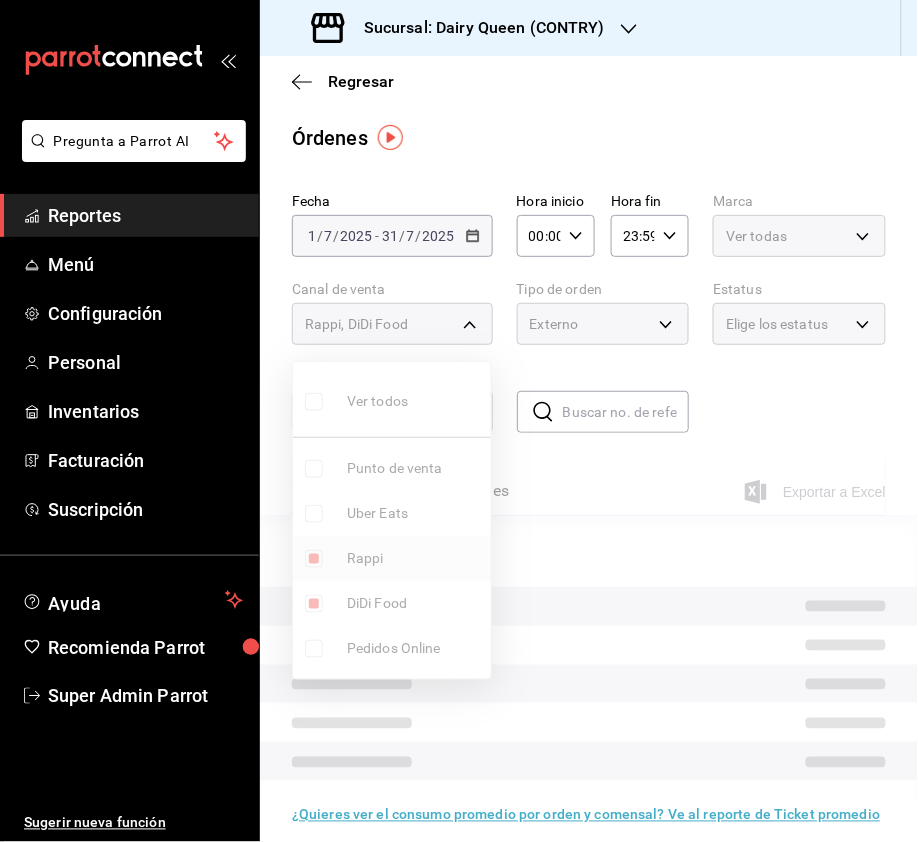 click at bounding box center (314, 559) 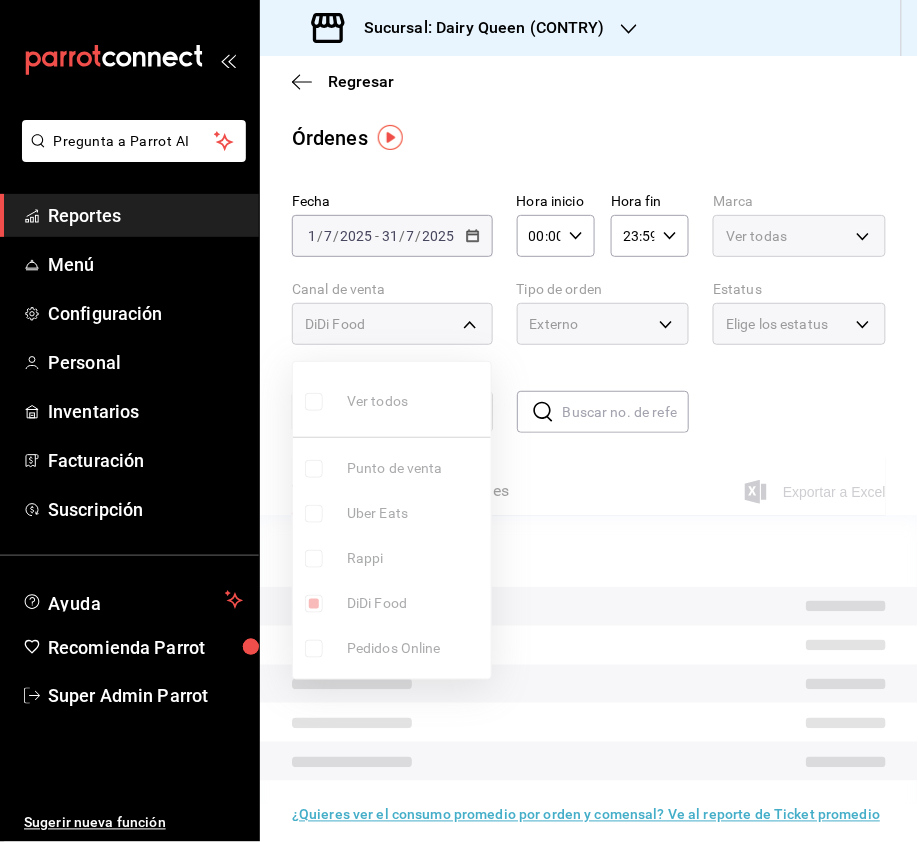type on "DIDI_FOOD" 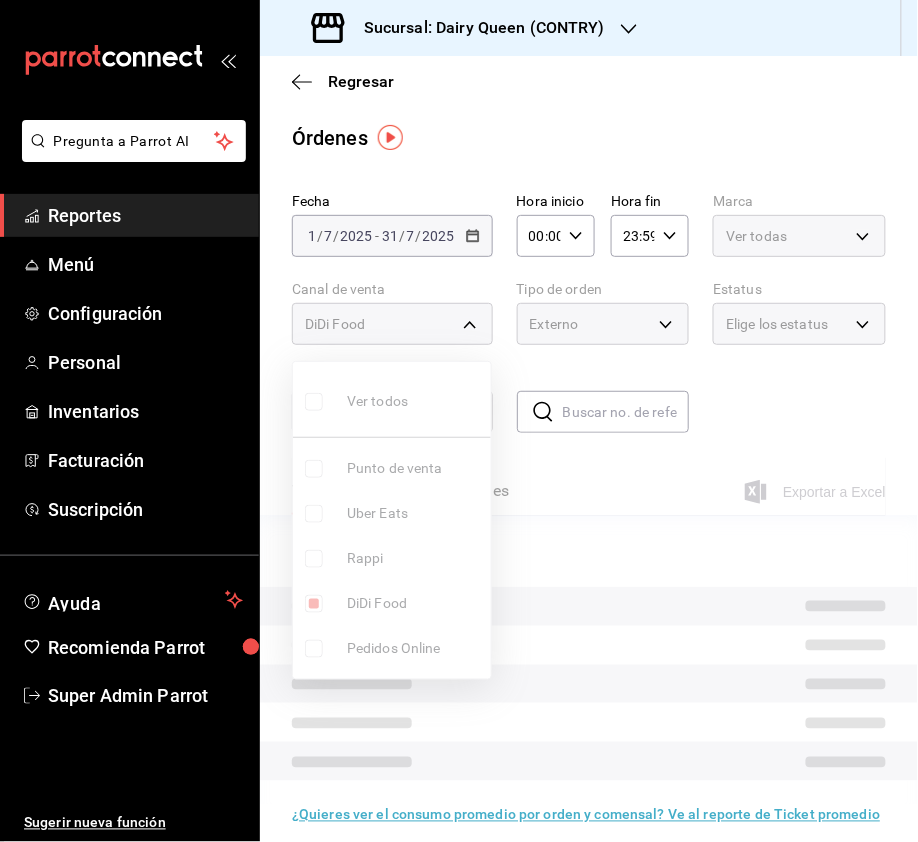 click on "Ver todos Punto de venta Uber Eats Rappi DiDi Food Pedidos Online" at bounding box center [392, 520] 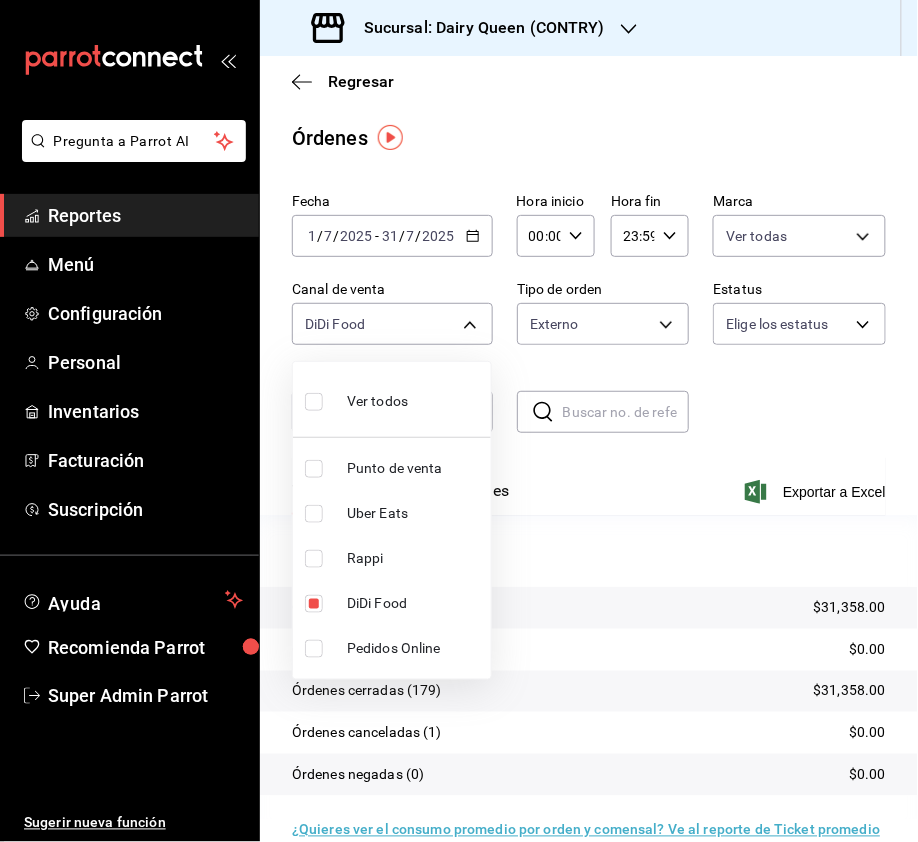 click at bounding box center (314, 514) 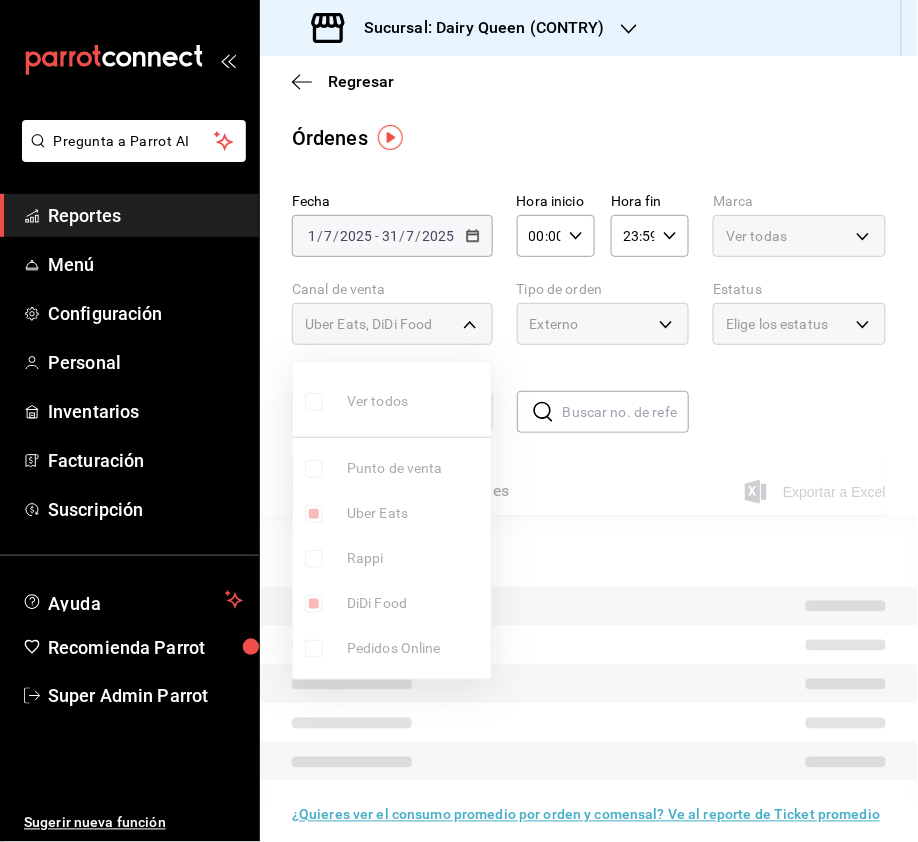 click at bounding box center [314, 604] 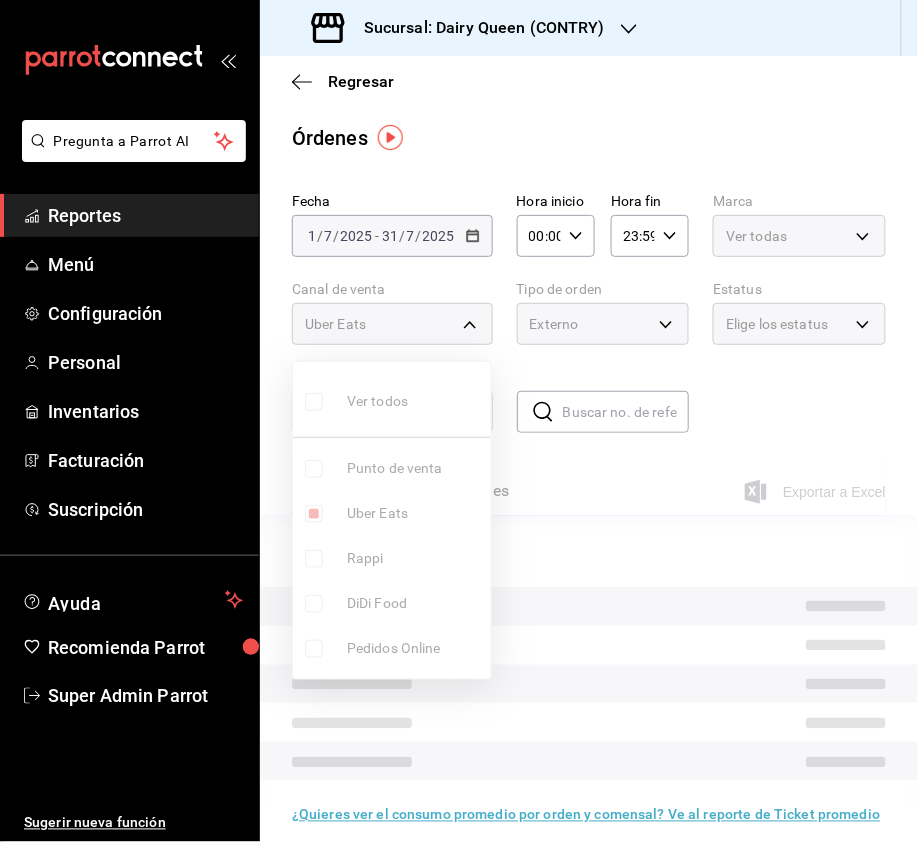 type on "UBER_EATS" 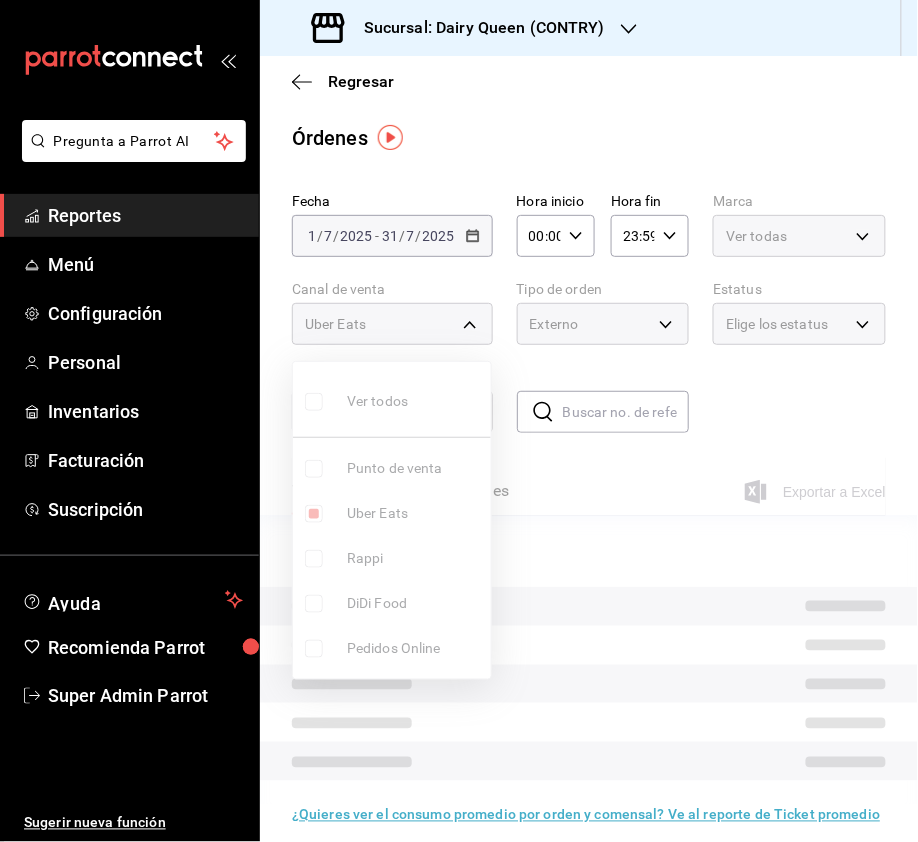 click on "Ver todos Punto de venta Uber Eats Rappi DiDi Food Pedidos Online" at bounding box center (392, 520) 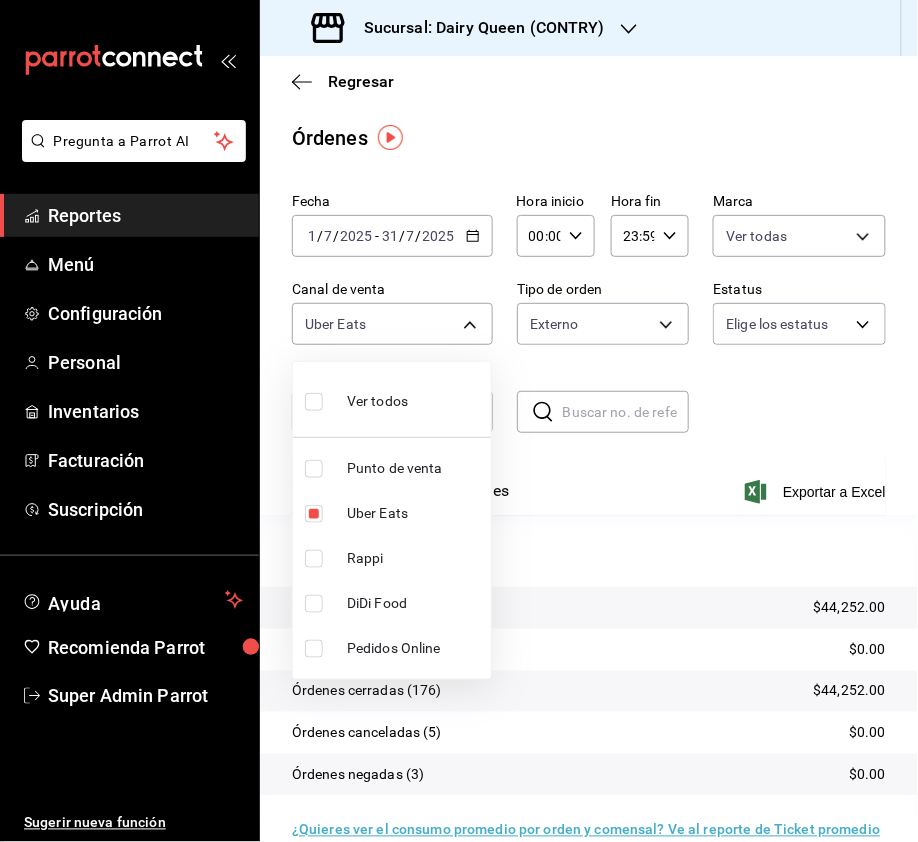 click at bounding box center [314, 604] 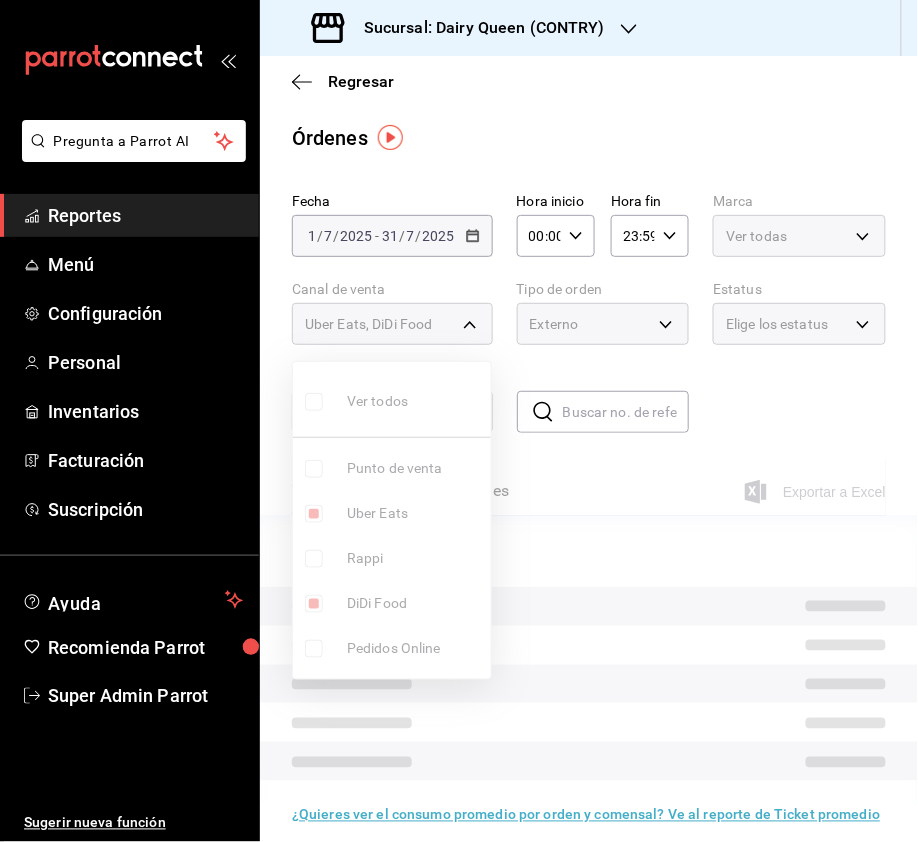 click on "Ver todos Punto de venta Uber Eats Rappi DiDi Food Pedidos Online" at bounding box center [392, 520] 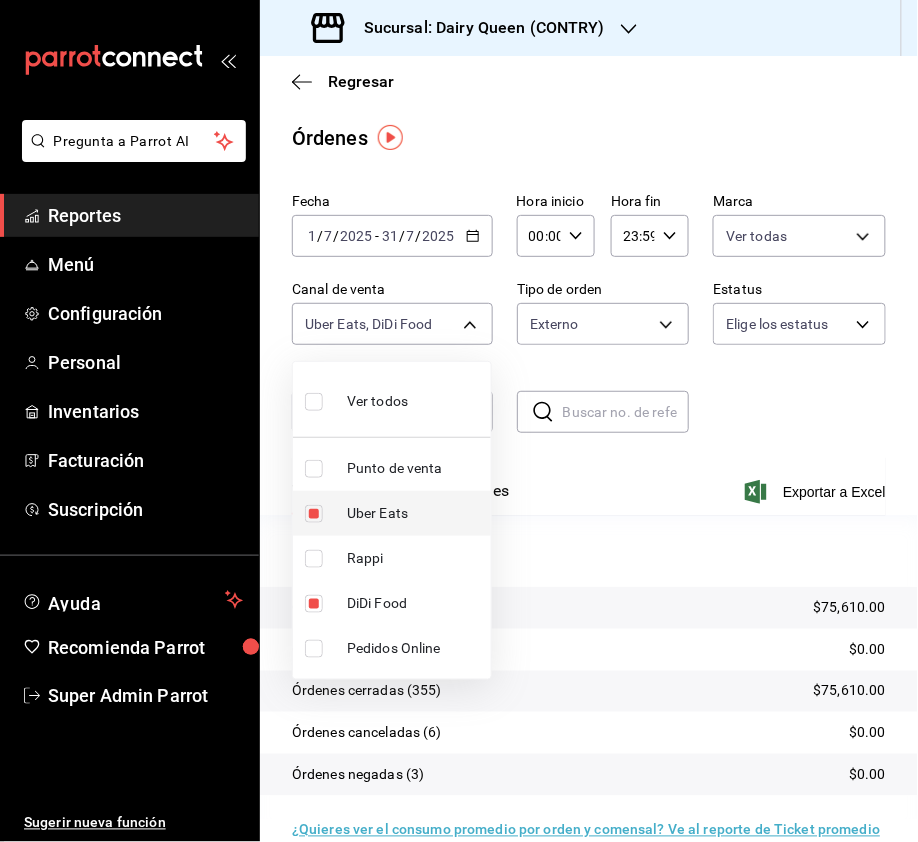 click at bounding box center (314, 514) 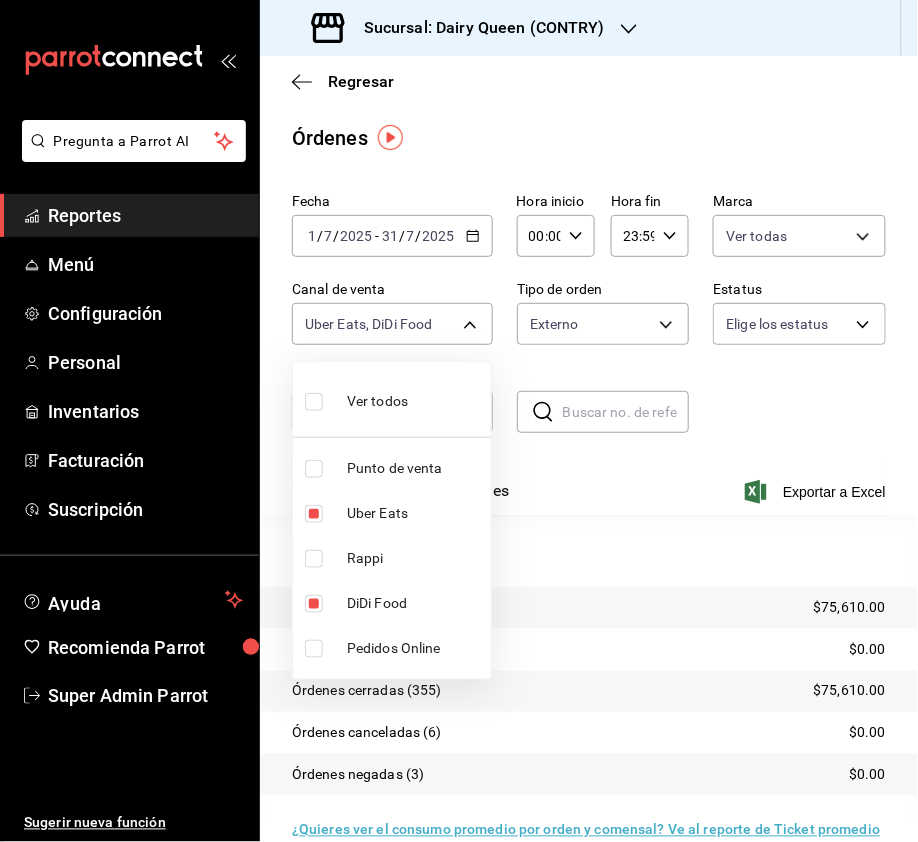 type on "DIDI_FOOD" 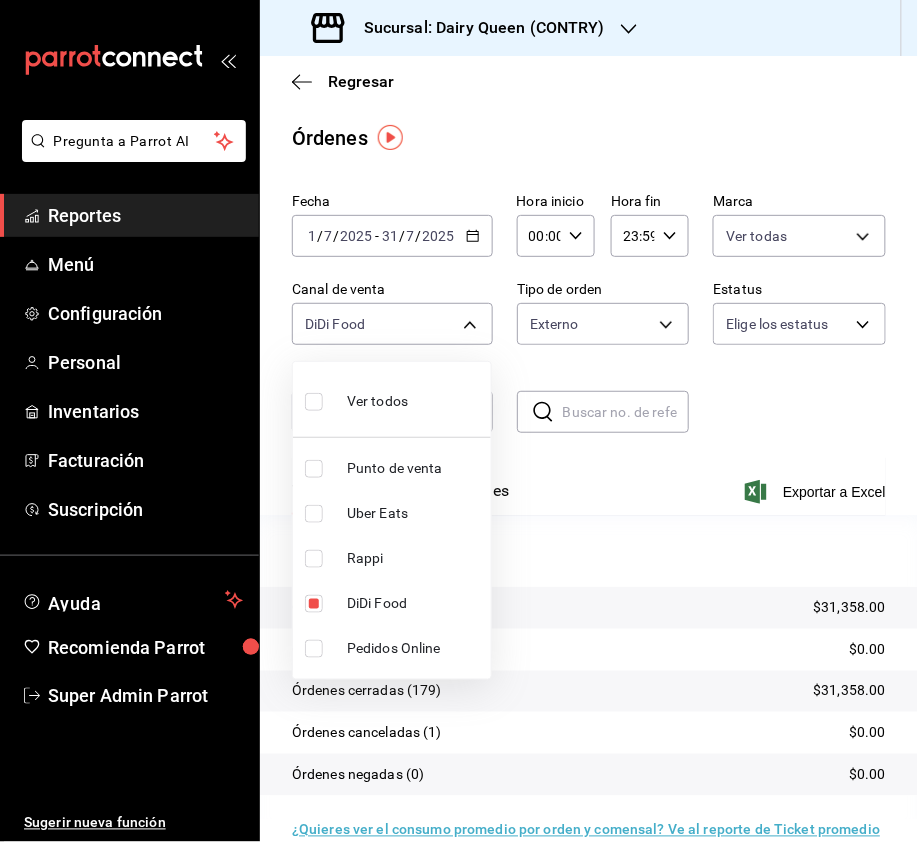 click at bounding box center [314, 402] 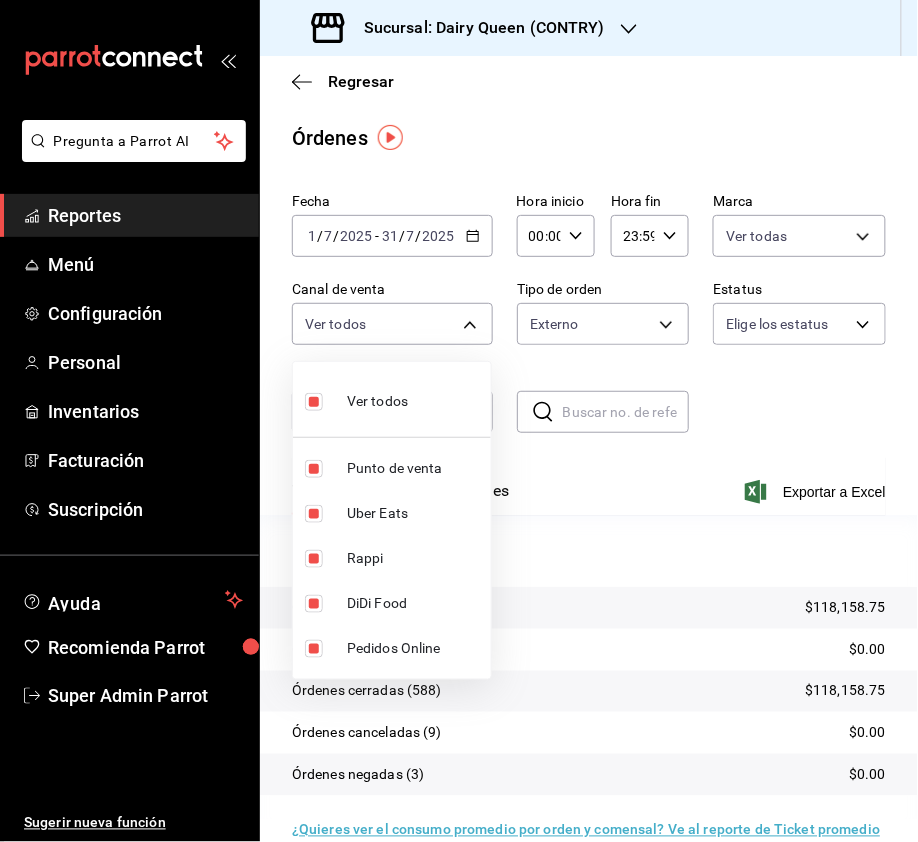 click at bounding box center [459, 421] 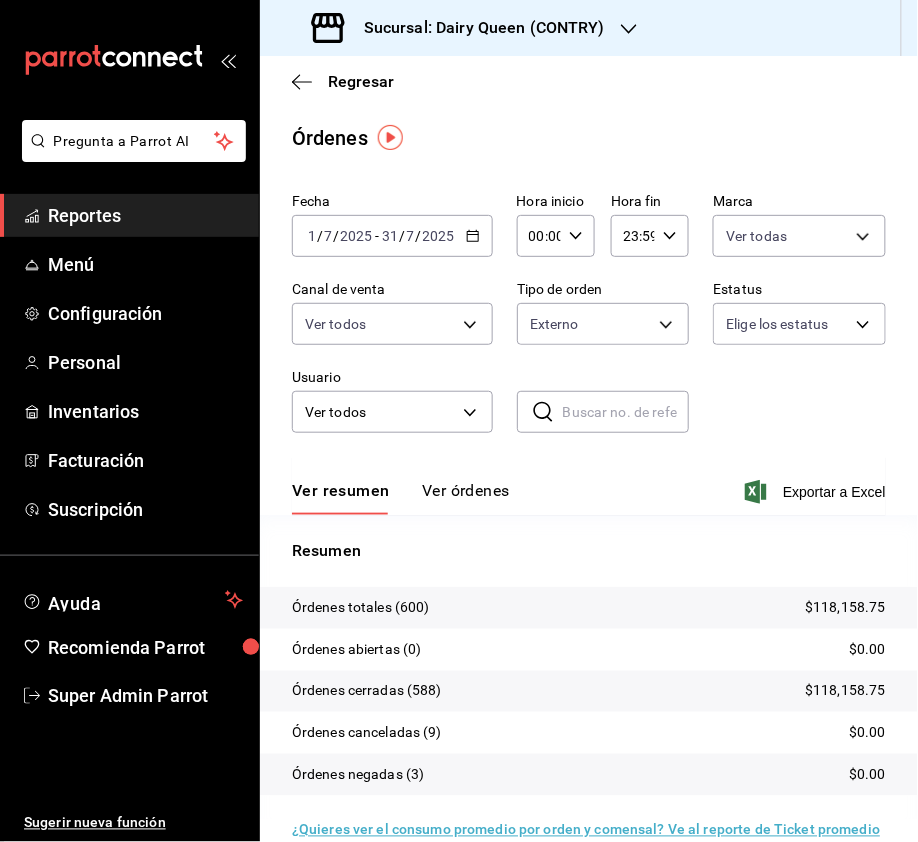 click on "Pregunta a Parrot AI Reportes   Menú   Configuración   Personal   Inventarios   Facturación   Suscripción   Ayuda Recomienda Parrot   Super Admin Parrot   Sugerir nueva función   Sucursal: Dairy Queen ([CITY]) Regresar Órdenes Fecha [DATE] [DATE] - [DATE] [DATE] Hora inicio 00:00 Hora inicio Hora fin 23:59 Hora fin Marca Ver todas [UUID] Canal de venta Ver todos PARROT,UBER_EATS,RAPPI,DIDI_FOOD,ONLINE Tipo de orden Externo [UUID],[EXTERNAL] Estatus Elige los estatus Usuario Ver todos ALL ​ ​ Ver resumen Ver órdenes Exportar a Excel Resumen Órdenes totales (600) $118,158.75 Órdenes abiertas (0) $0.00 Órdenes cerradas (588) $118,158.75 Órdenes canceladas (9) $0.00 Órdenes negadas (3) $0.00 ¿Quieres ver el consumo promedio por orden y comensal? Ve al reporte de Ticket promedio GANA 1 MES GRATIS EN TU SUSCRIPCIÓN AQUÍ Ver video tutorial Ir a video Pregunta a Parrot AI Reportes   Menú   Configuración   Personal" at bounding box center (459, 421) 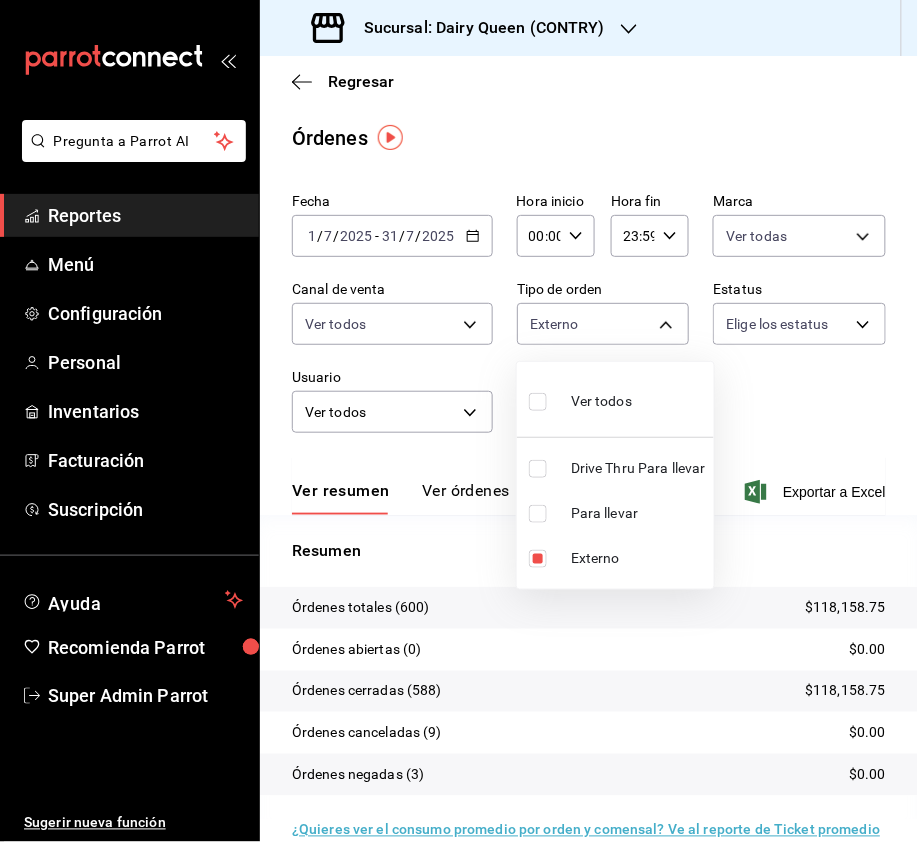 click on "Drive Thru Para llevar" at bounding box center (615, 468) 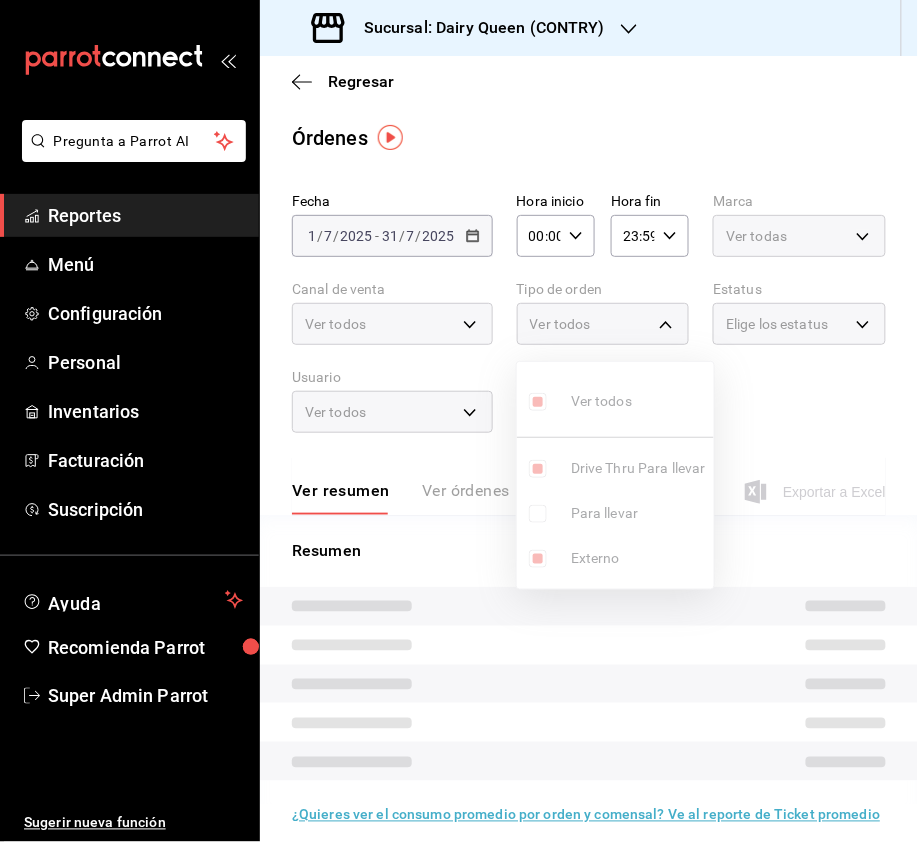 click on "Ver todos Drive Thru Para llevar Para llevar Externo" at bounding box center (615, 475) 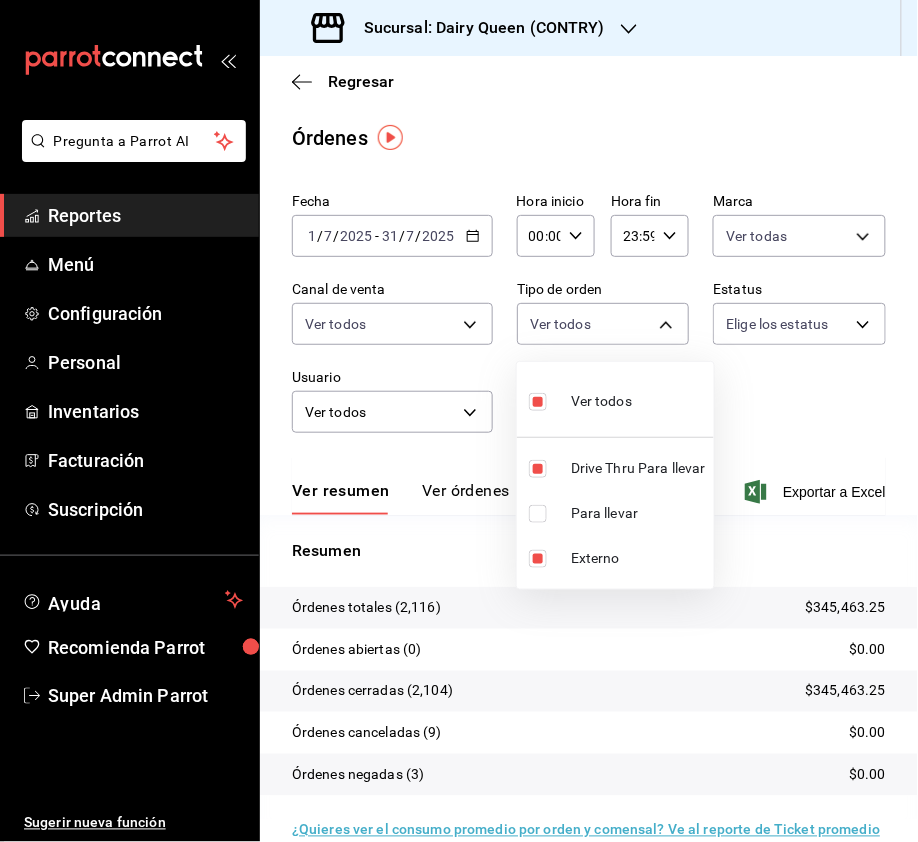 click at bounding box center (538, 559) 